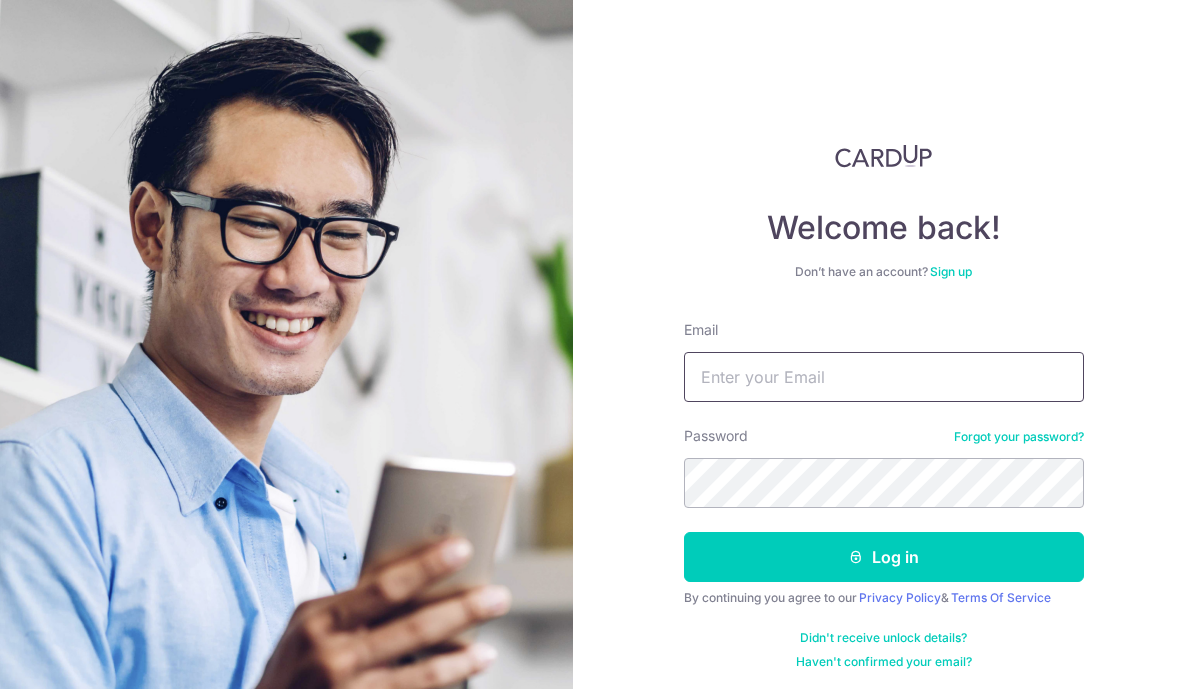 click on "Email" at bounding box center (884, 377) 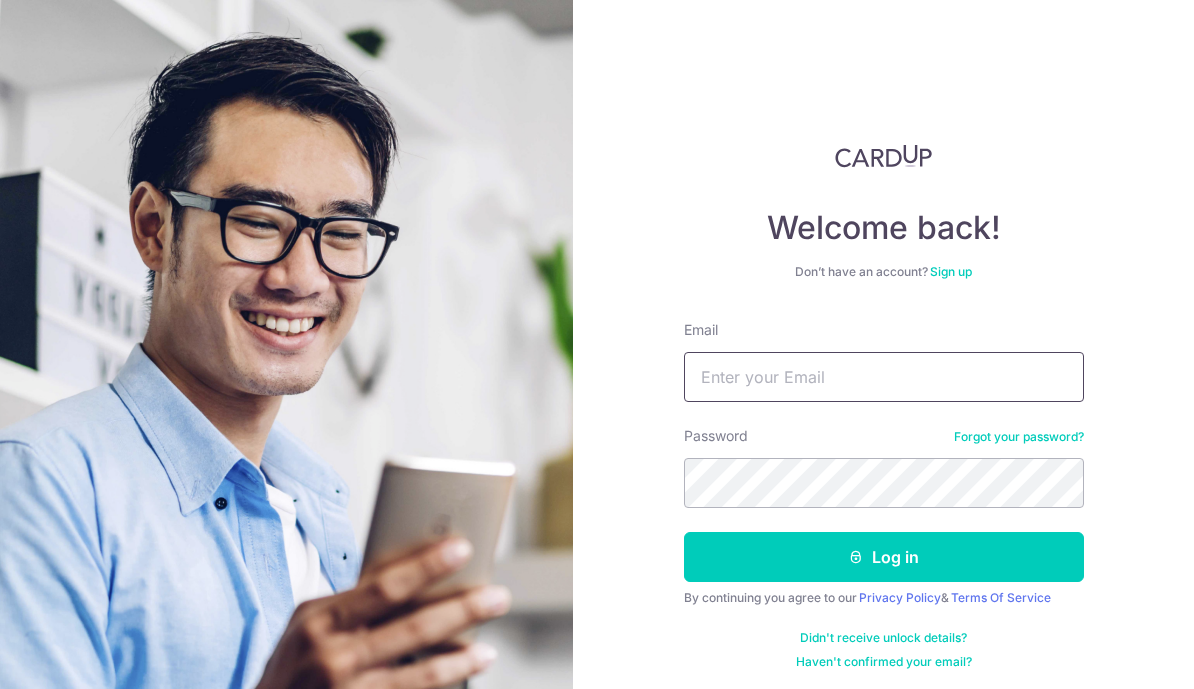 type on "[USERNAME]@[DOMAIN]" 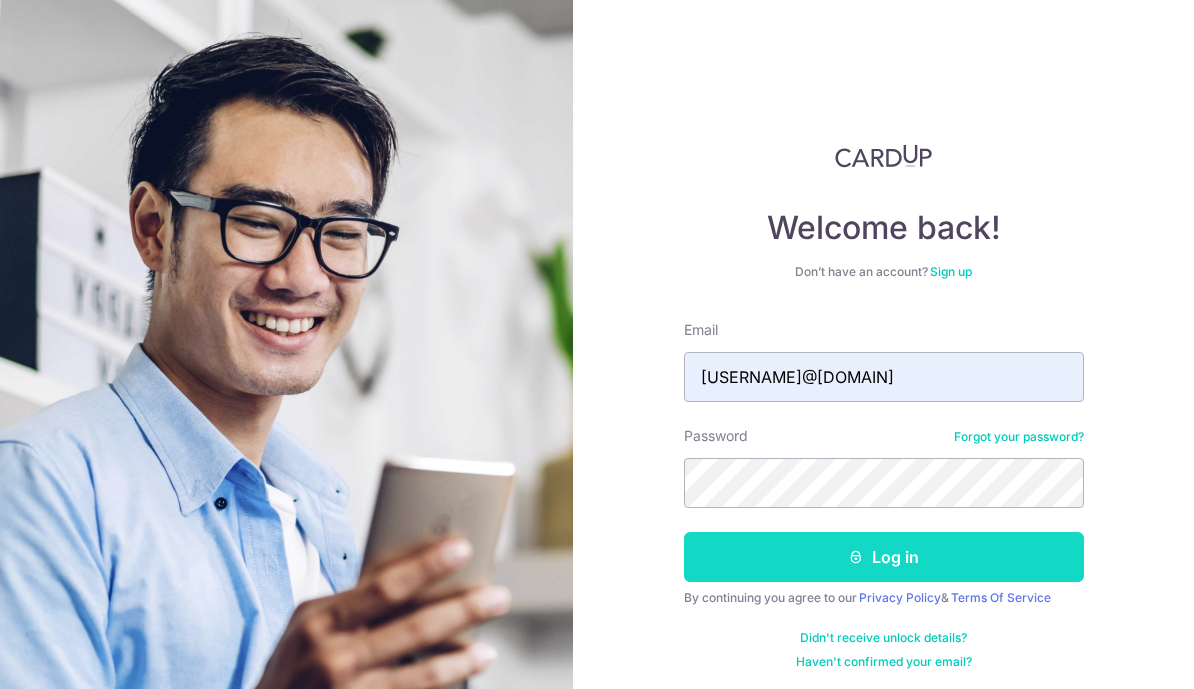click on "Log in" at bounding box center (884, 557) 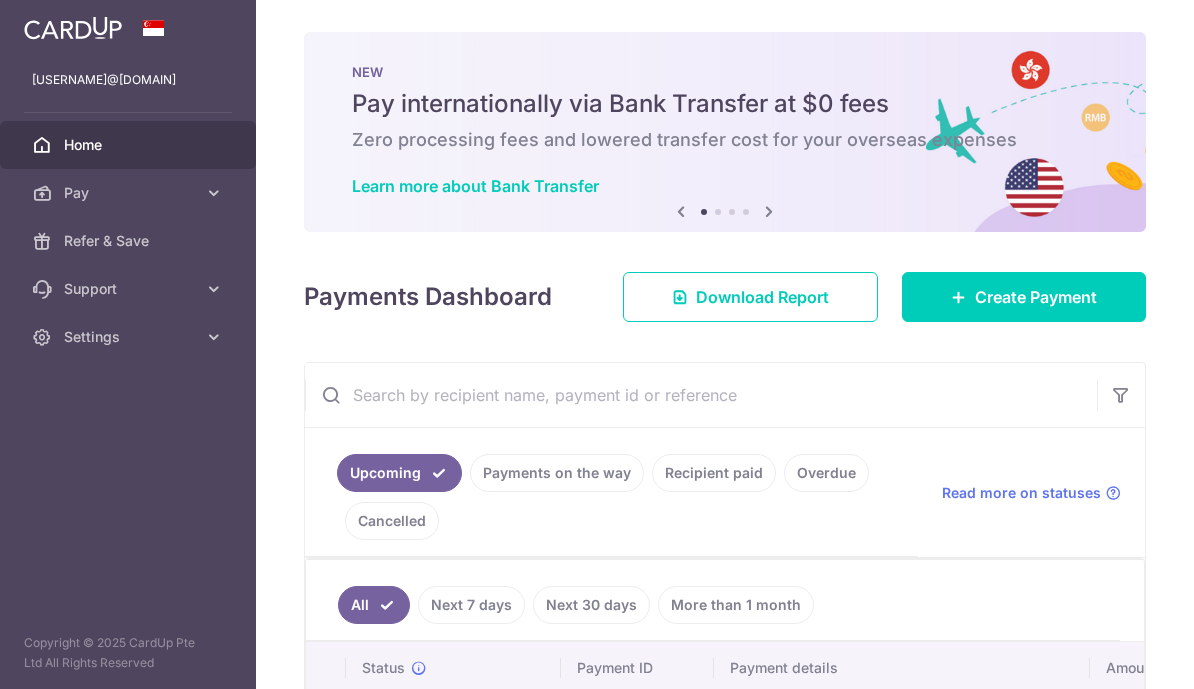 scroll, scrollTop: 0, scrollLeft: 0, axis: both 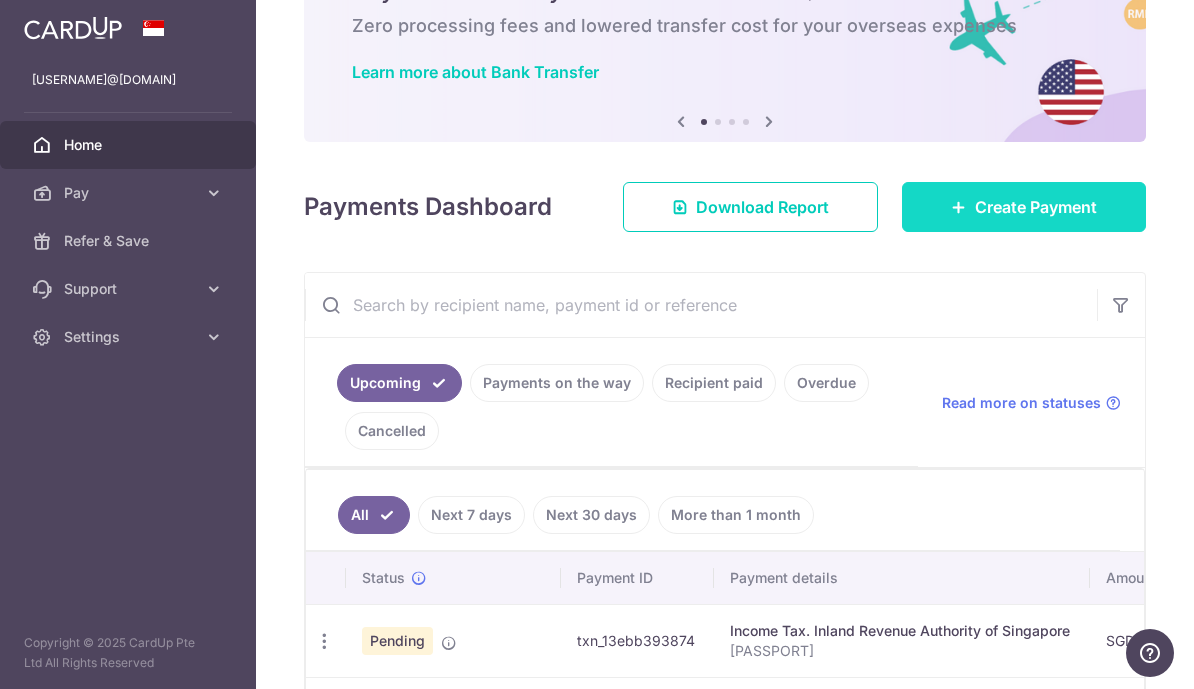 click on "Create Payment" at bounding box center (1036, 207) 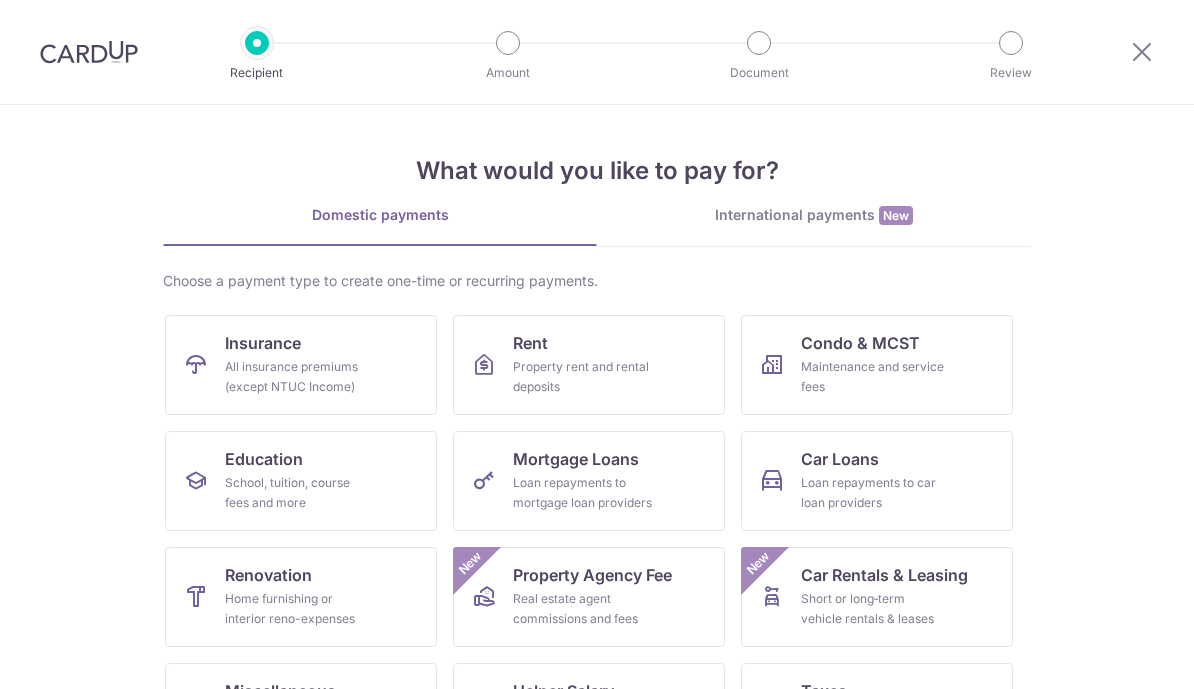 scroll, scrollTop: 0, scrollLeft: 0, axis: both 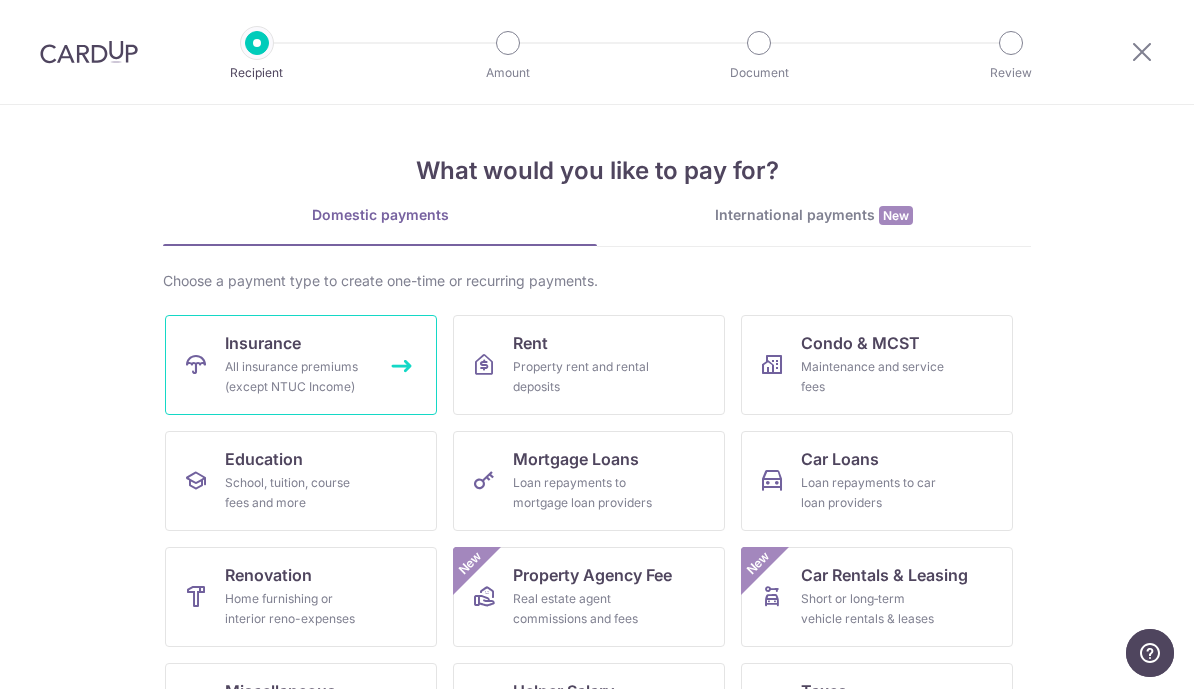 click on "All insurance premiums (except NTUC Income)" at bounding box center [297, 377] 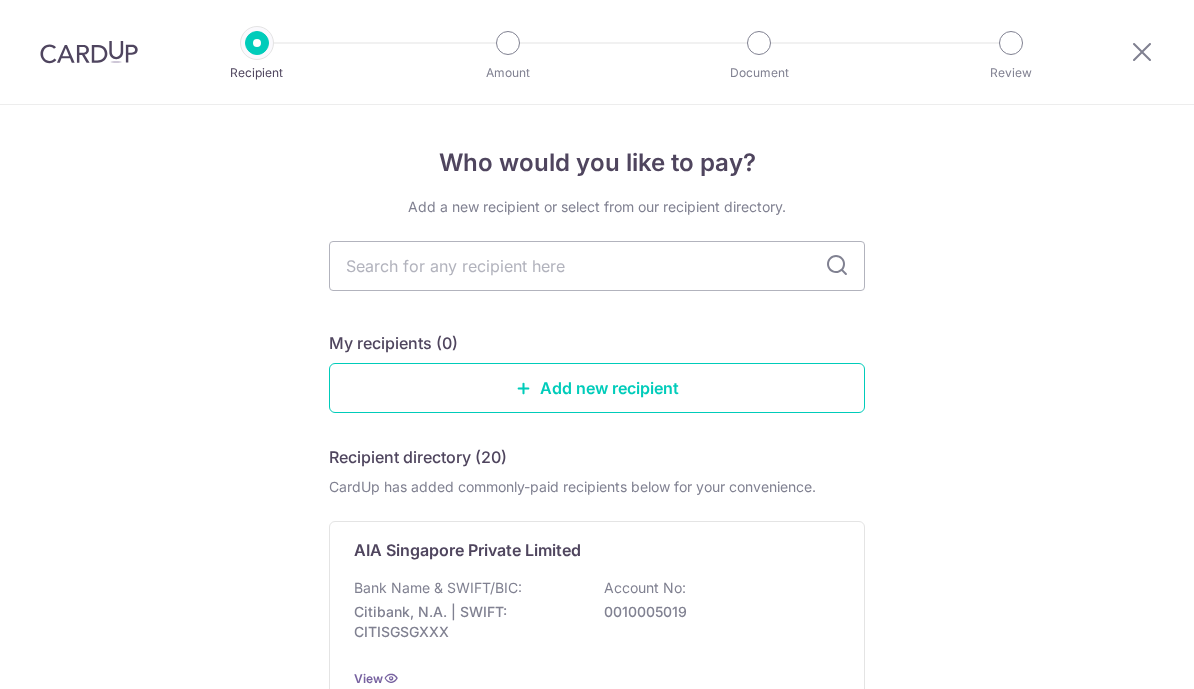 scroll, scrollTop: 0, scrollLeft: 0, axis: both 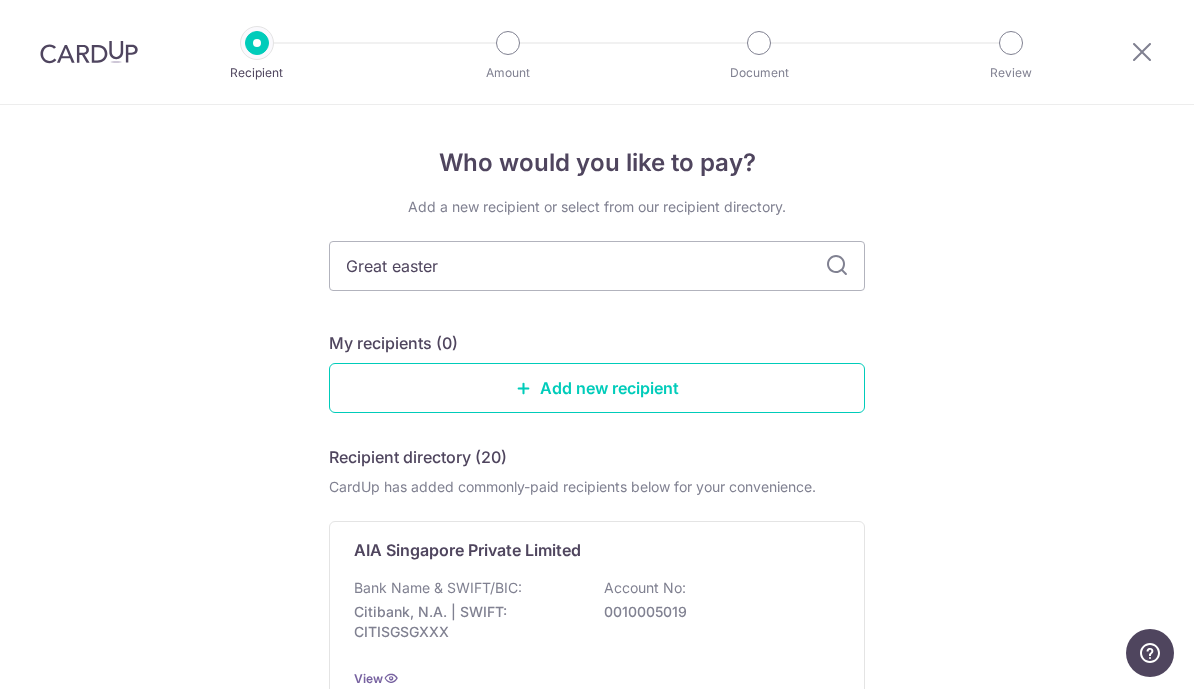 type on "Great eastern" 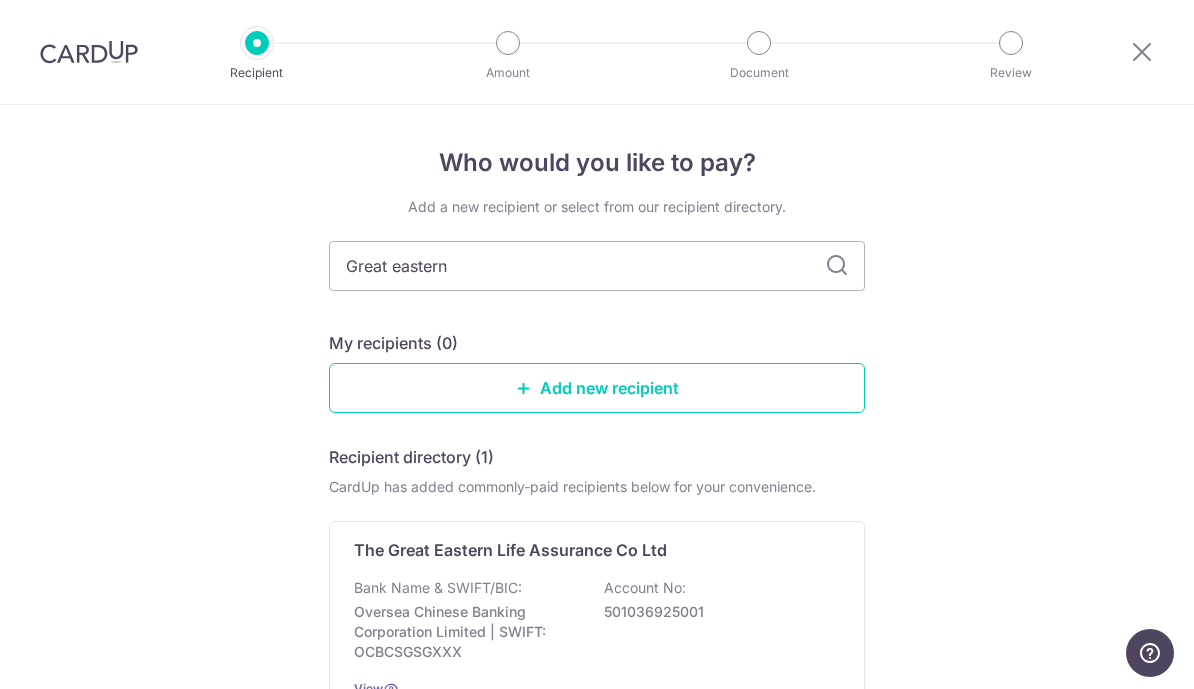 click on "Account No:" at bounding box center [645, 588] 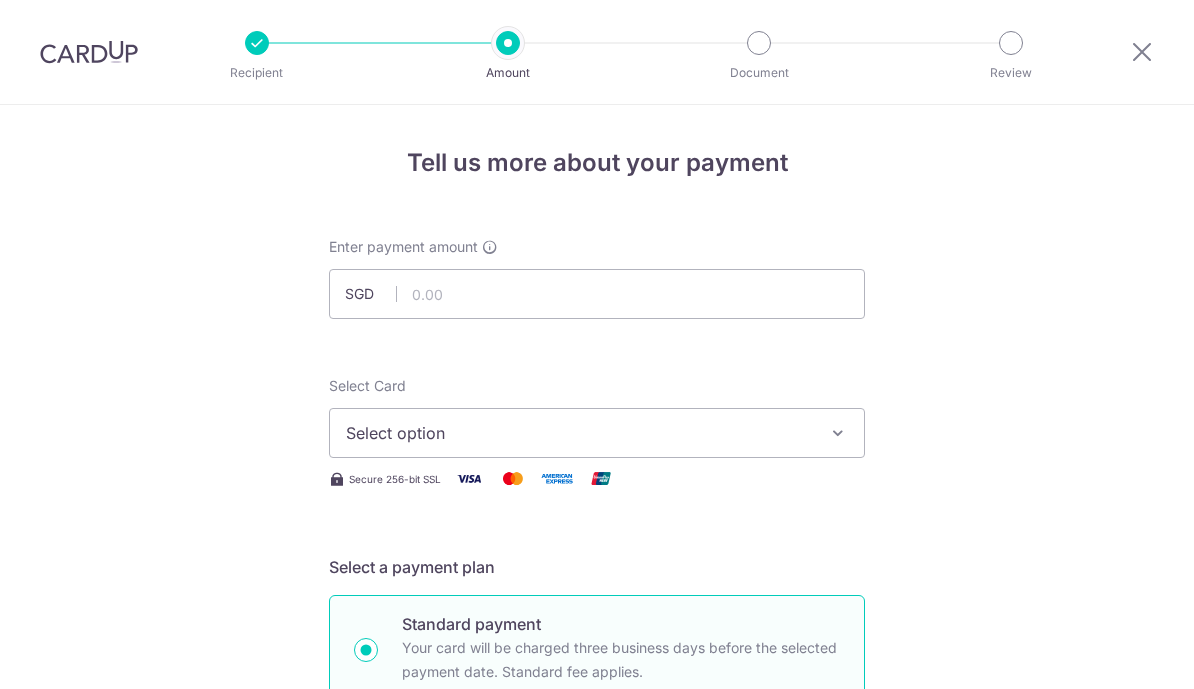 scroll, scrollTop: 0, scrollLeft: 0, axis: both 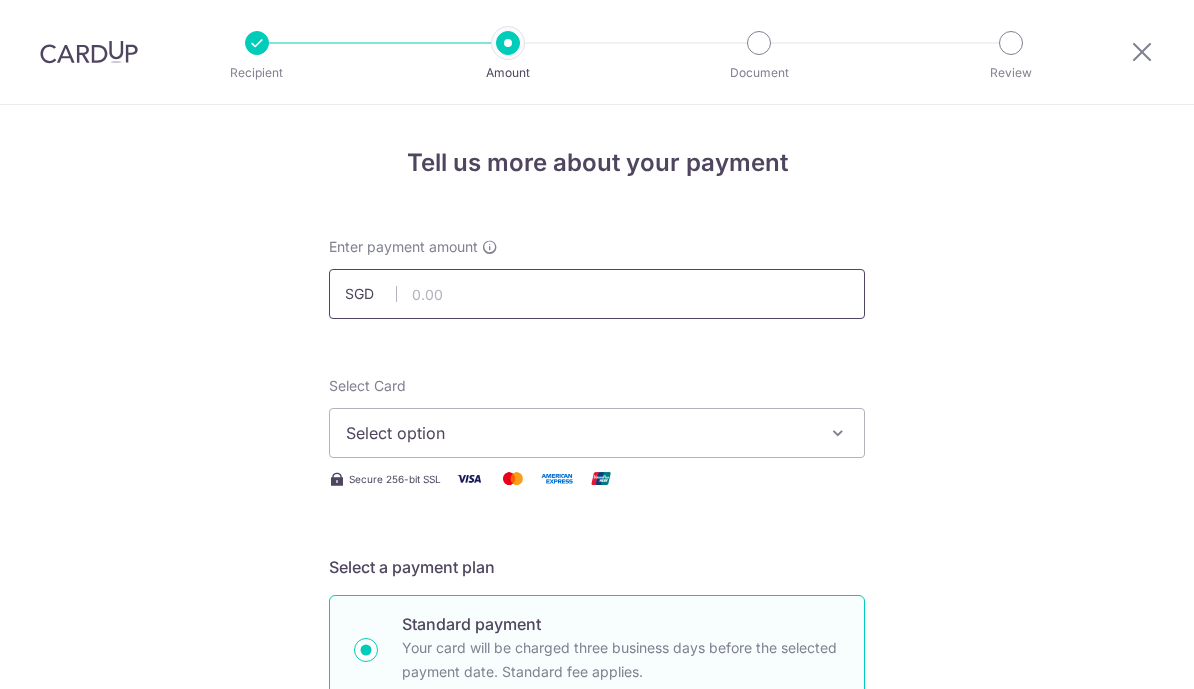 click at bounding box center [597, 294] 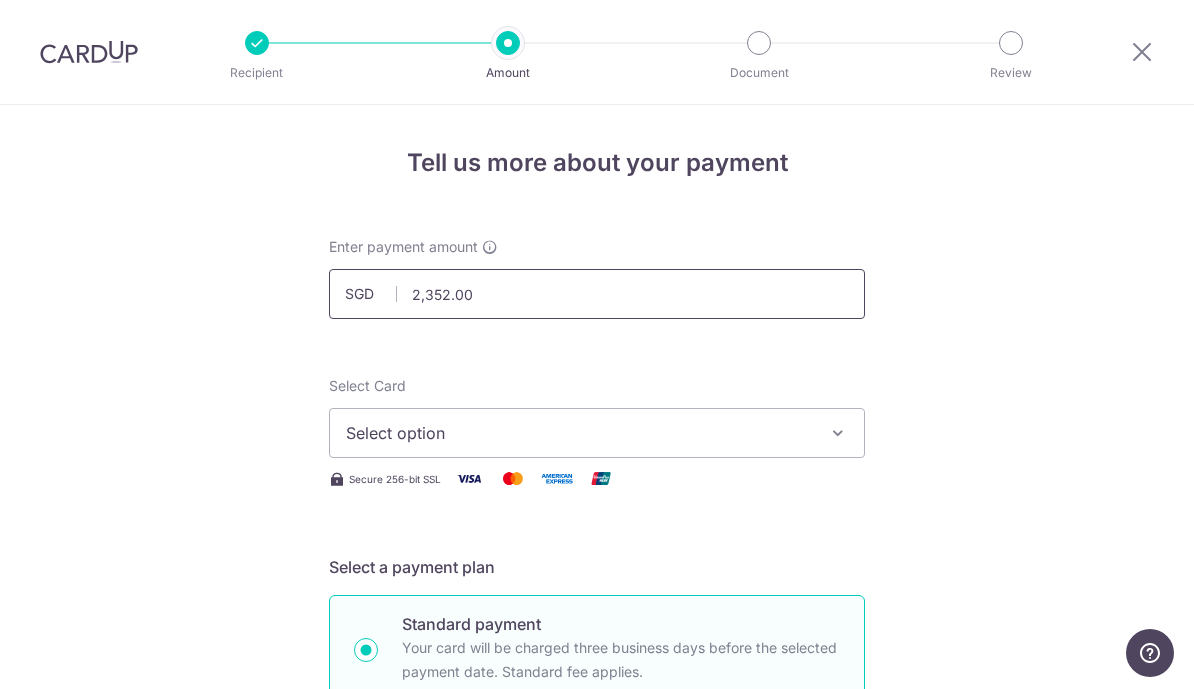 click on "2,352.00" at bounding box center [597, 294] 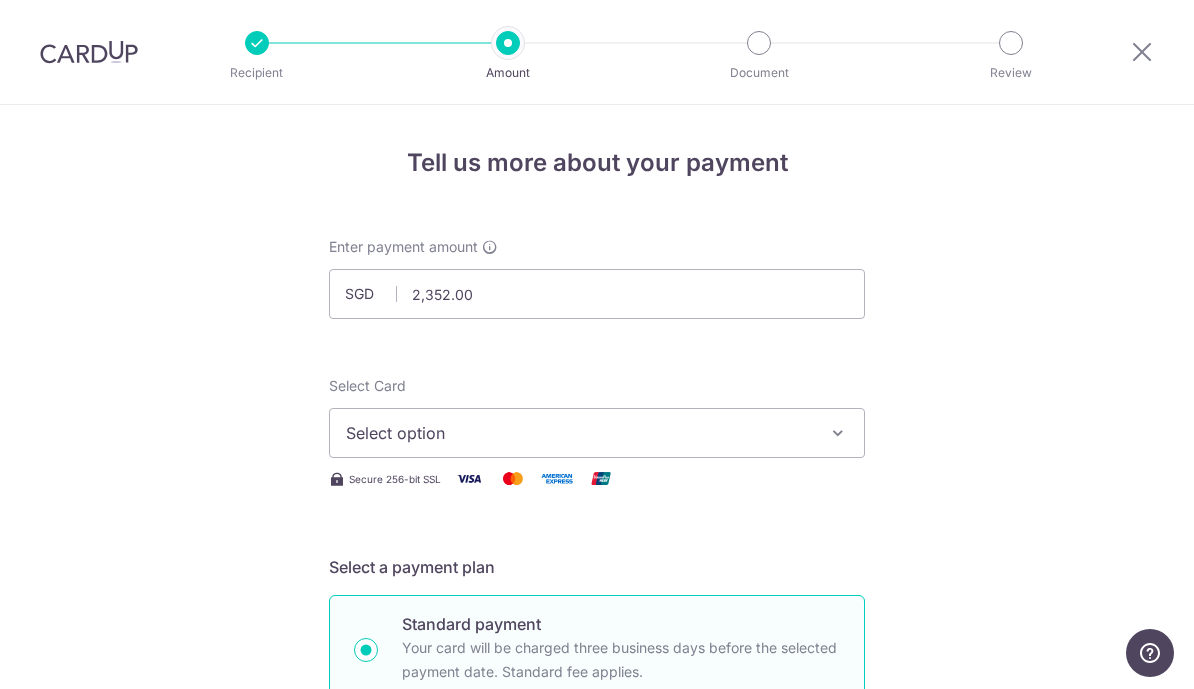 click on "Select option" at bounding box center [579, 433] 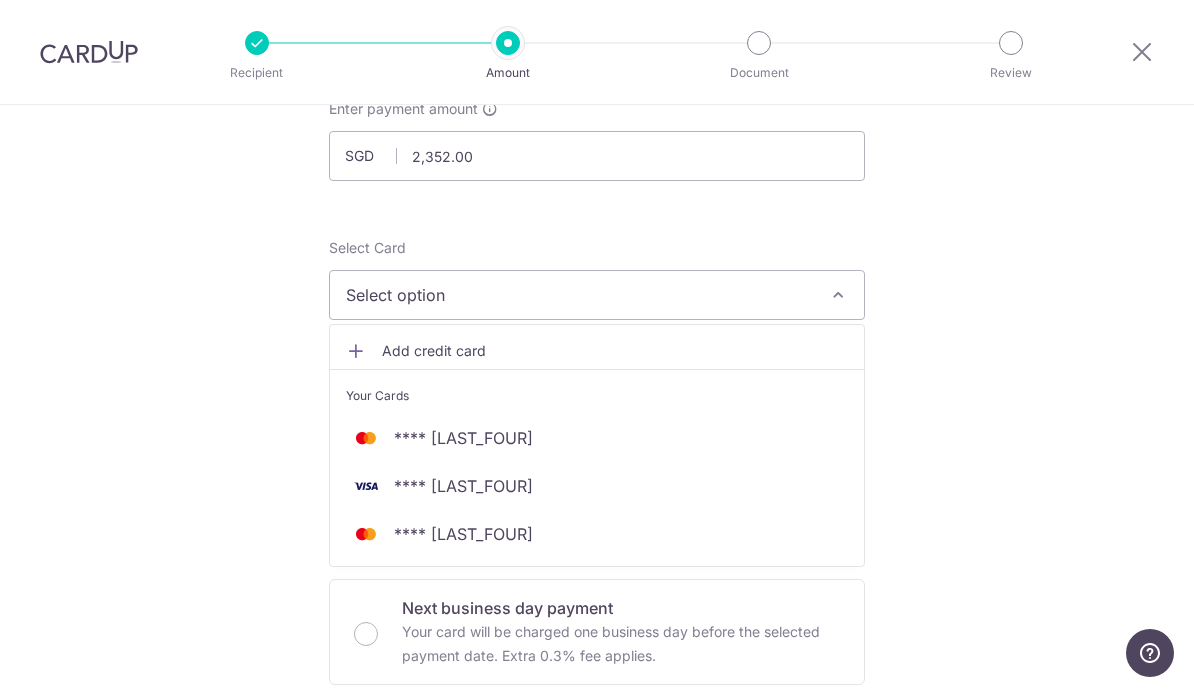 scroll, scrollTop: 139, scrollLeft: 0, axis: vertical 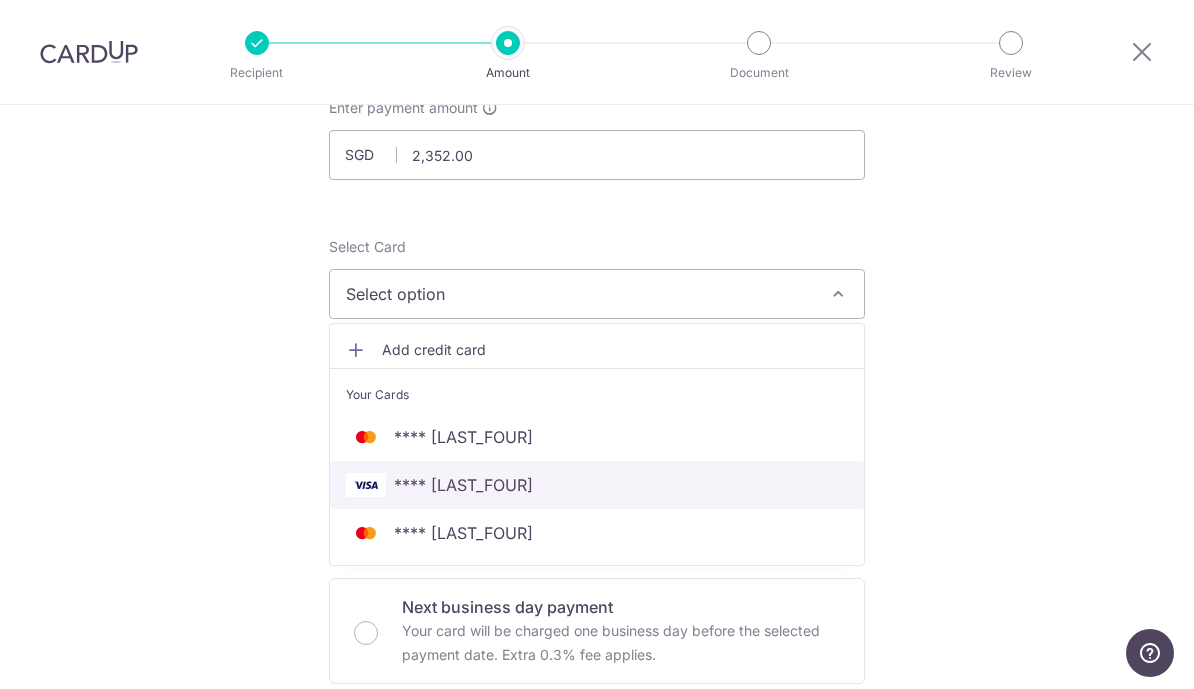 click on "**** 1924" at bounding box center [597, 485] 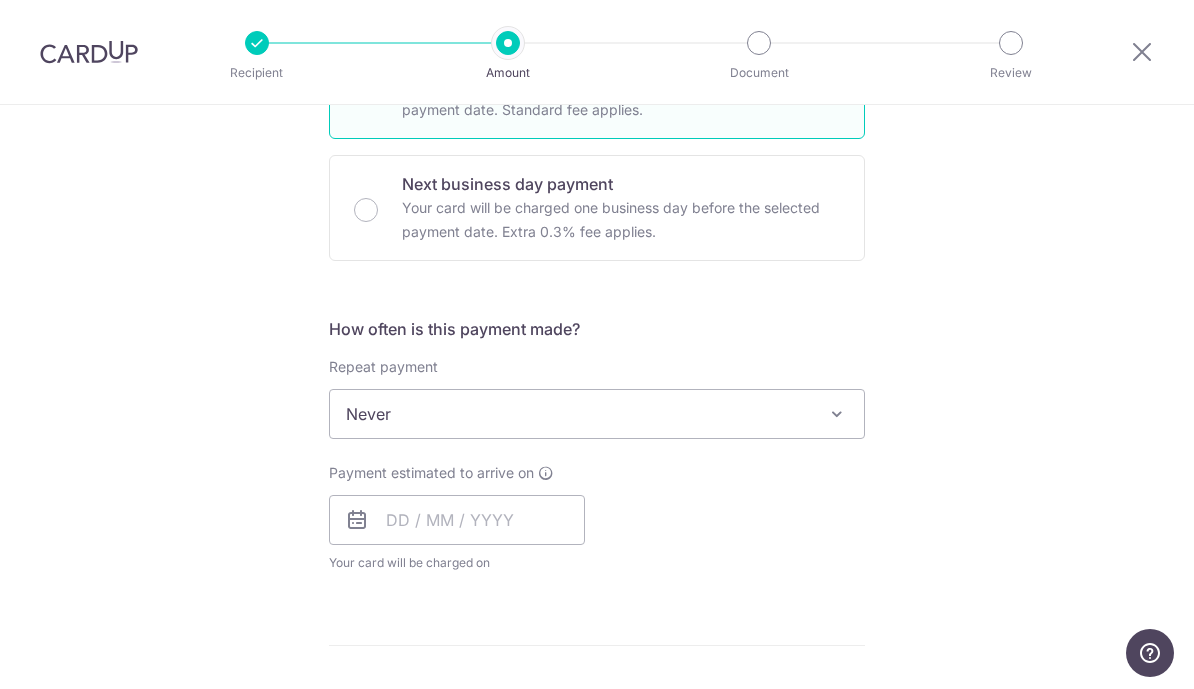 scroll, scrollTop: 571, scrollLeft: 0, axis: vertical 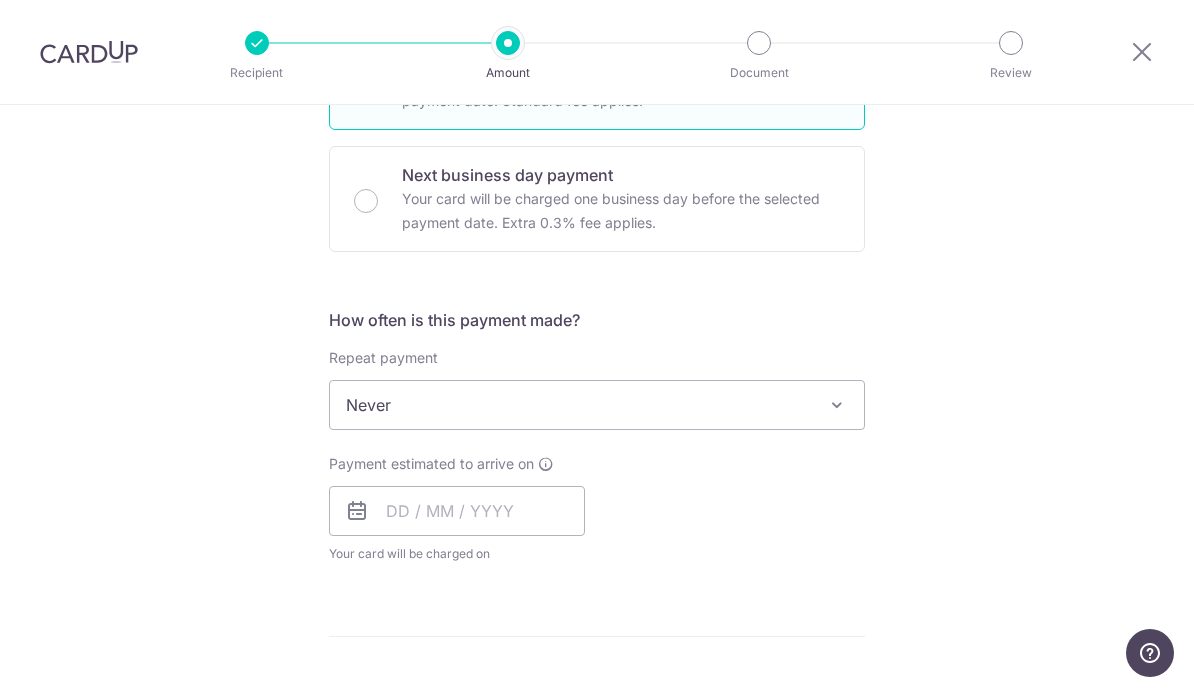 click on "Never" at bounding box center (597, 405) 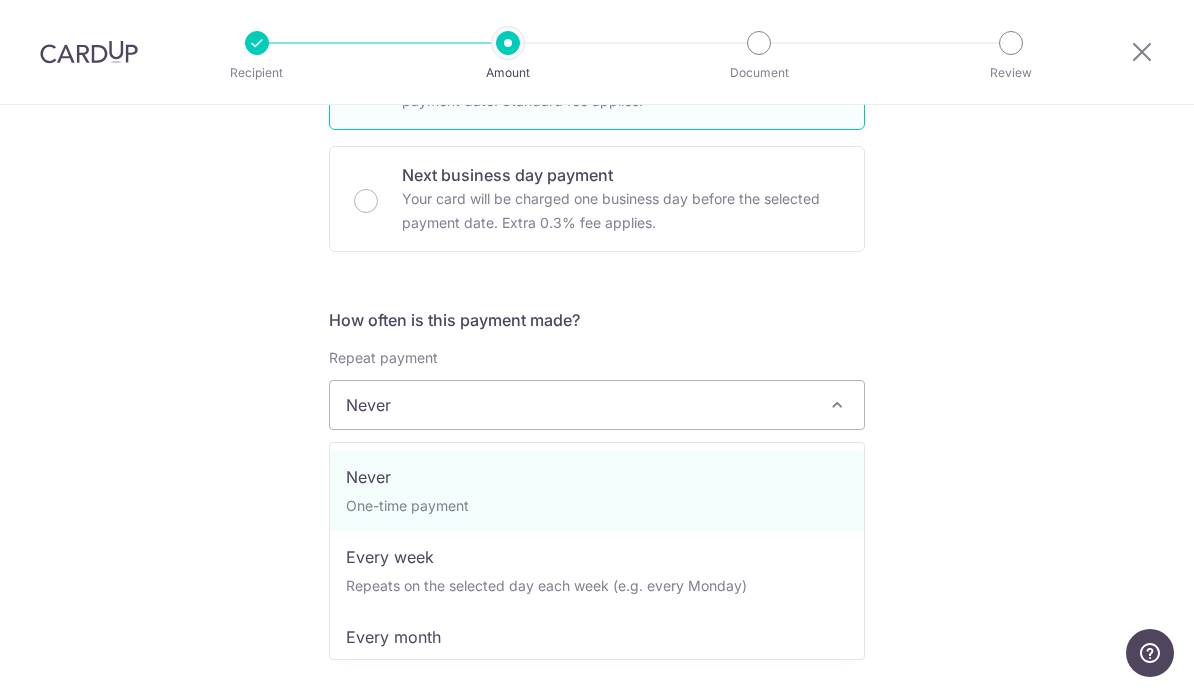 click on "Tell us more about your payment
Enter payment amount
SGD
2,352.00
2352.00
Select Card
**** 1924
Add credit card
Your Cards
**** 9581
**** 1924
**** 8195
Secure 256-bit SSL
Text
New card details
Card" at bounding box center (597, 438) 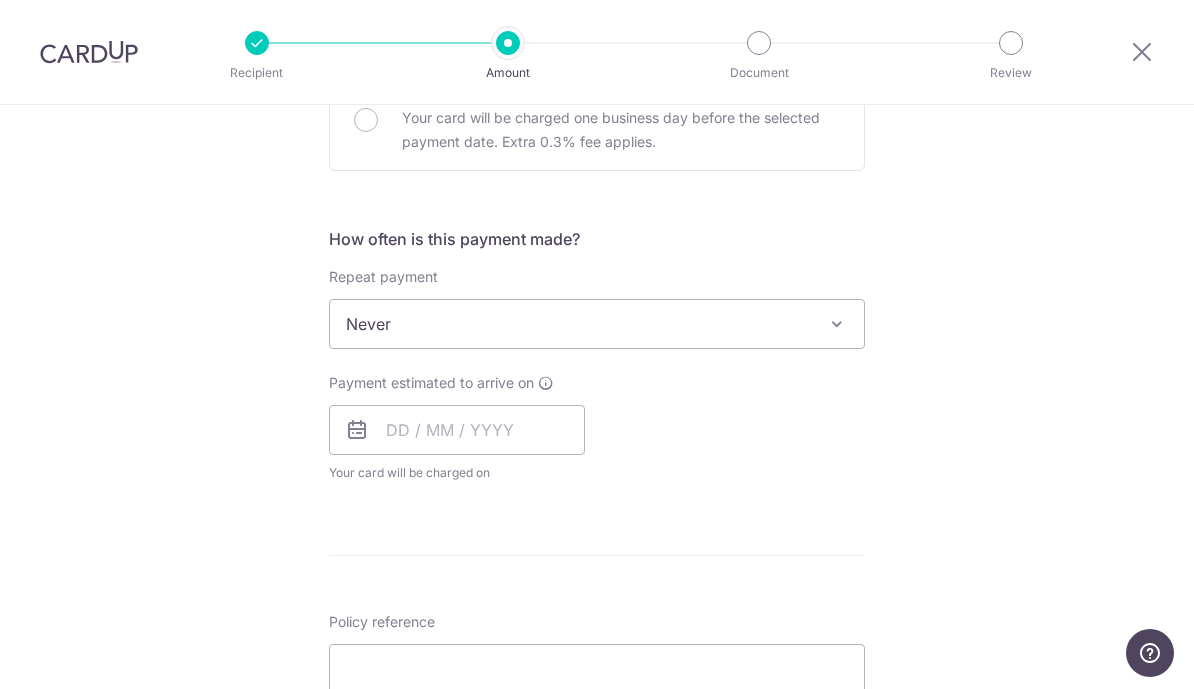 scroll, scrollTop: 653, scrollLeft: 0, axis: vertical 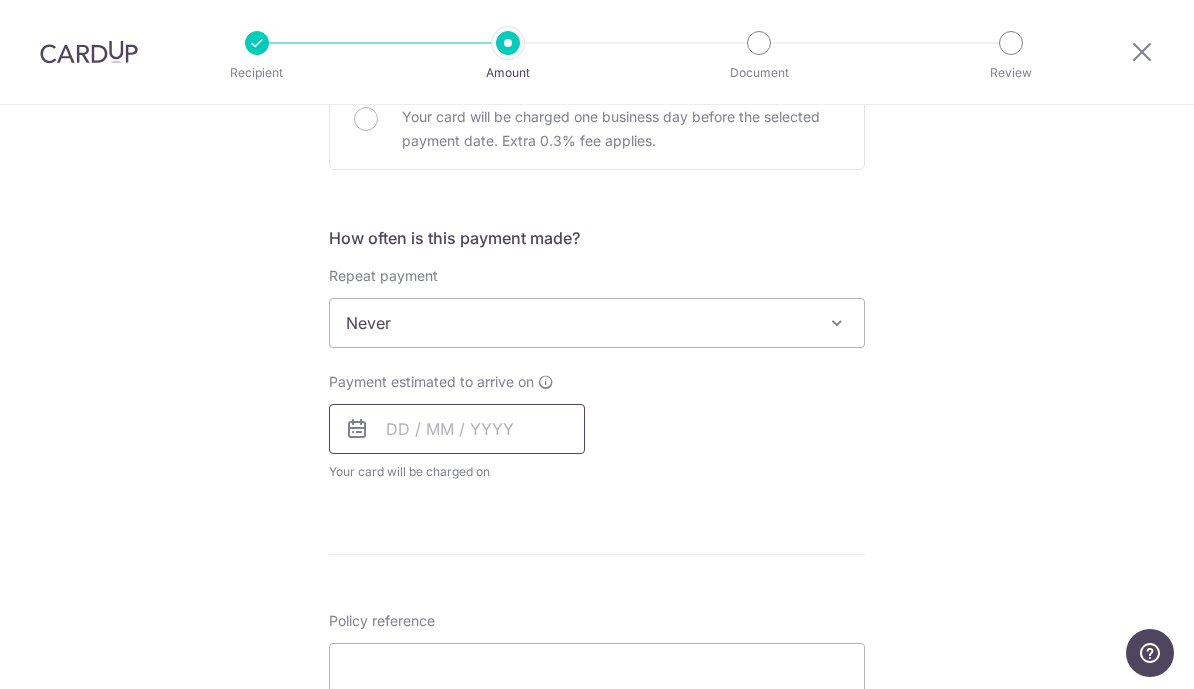 click at bounding box center [457, 429] 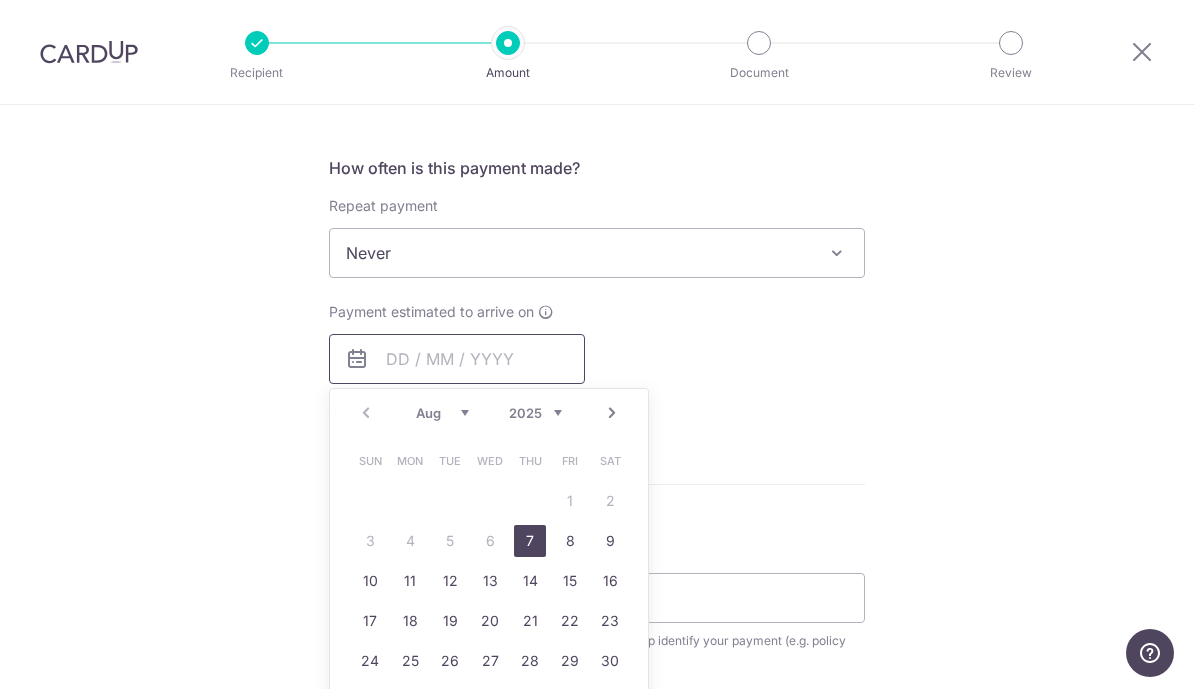 scroll, scrollTop: 759, scrollLeft: 0, axis: vertical 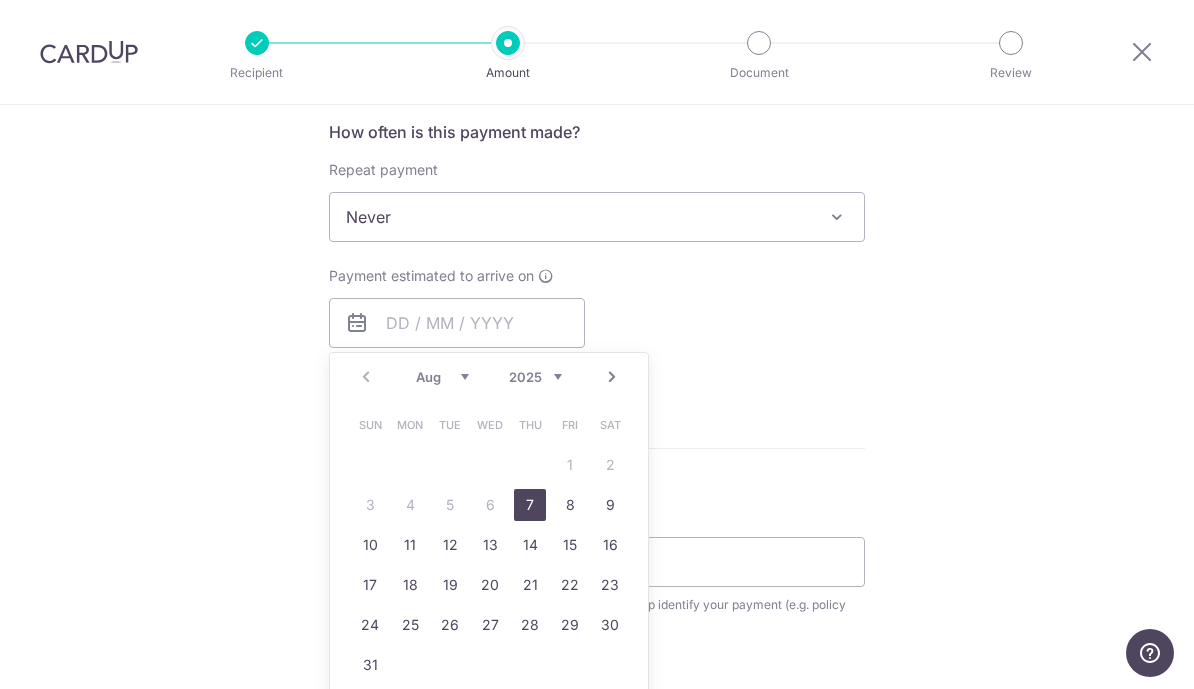 click on "7" at bounding box center [530, 505] 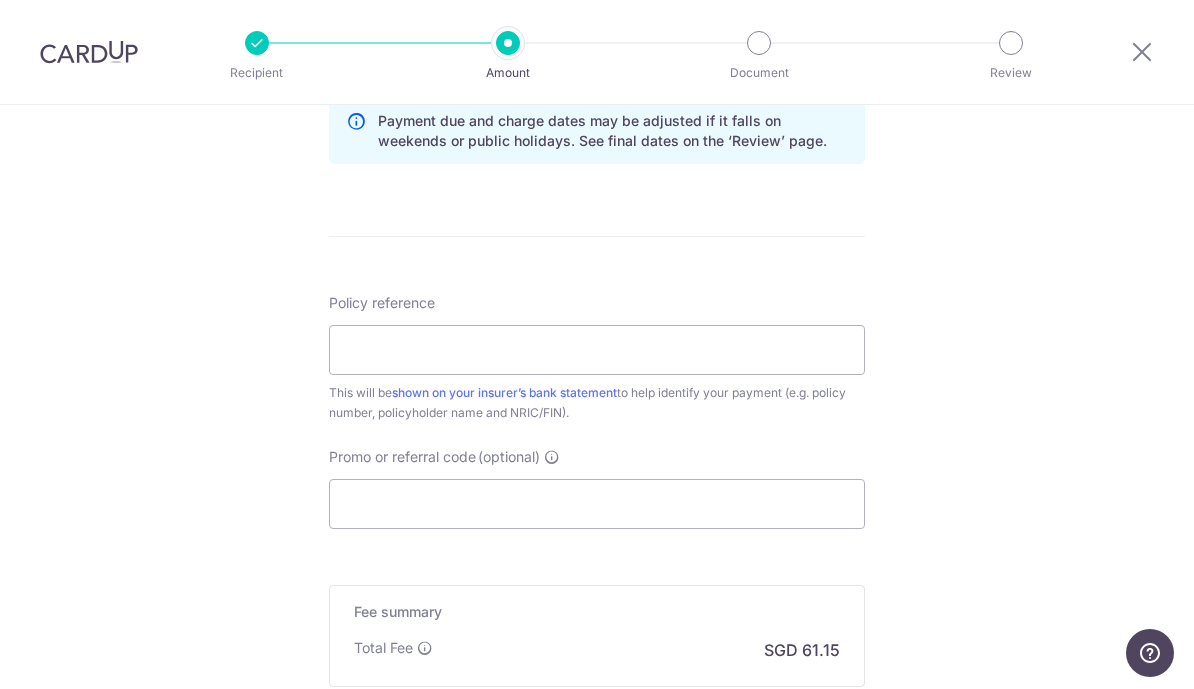 scroll, scrollTop: 1056, scrollLeft: 0, axis: vertical 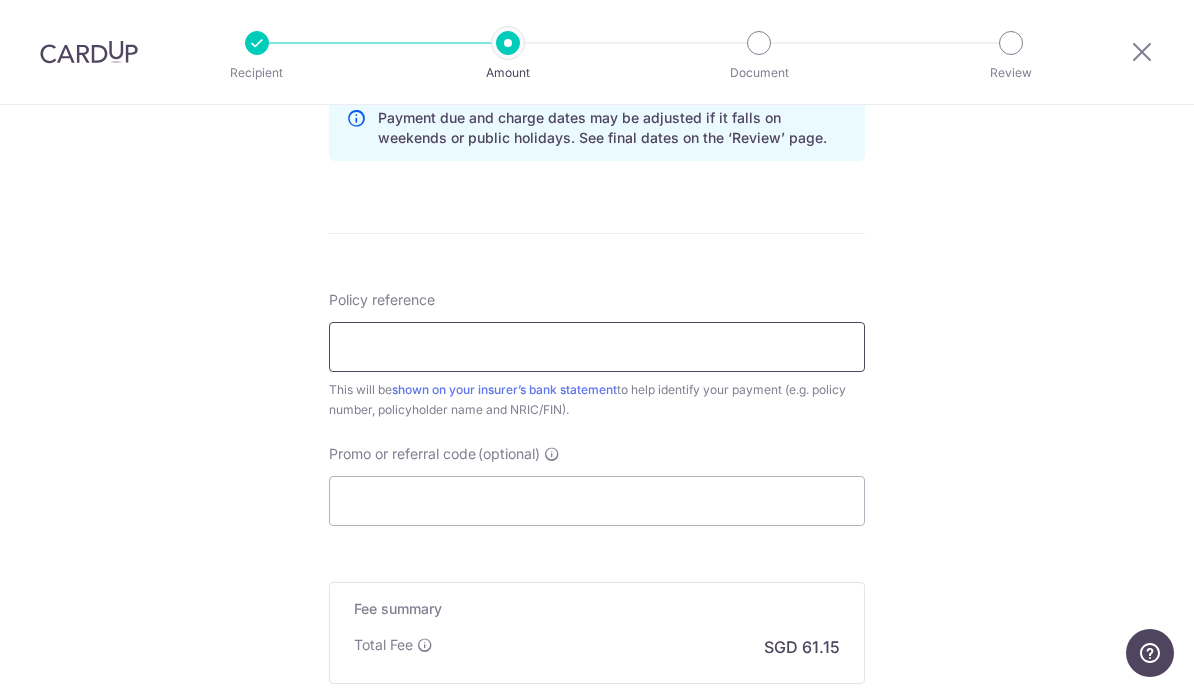 click on "Policy reference" at bounding box center (597, 347) 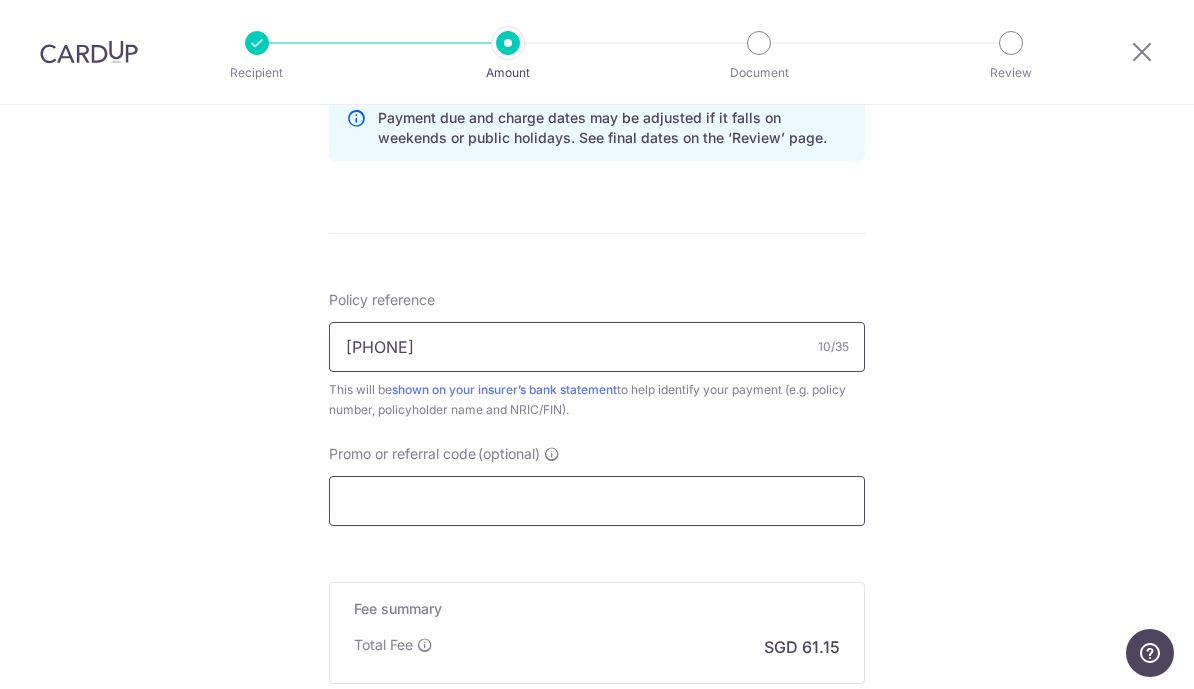 type on "[PHONE]" 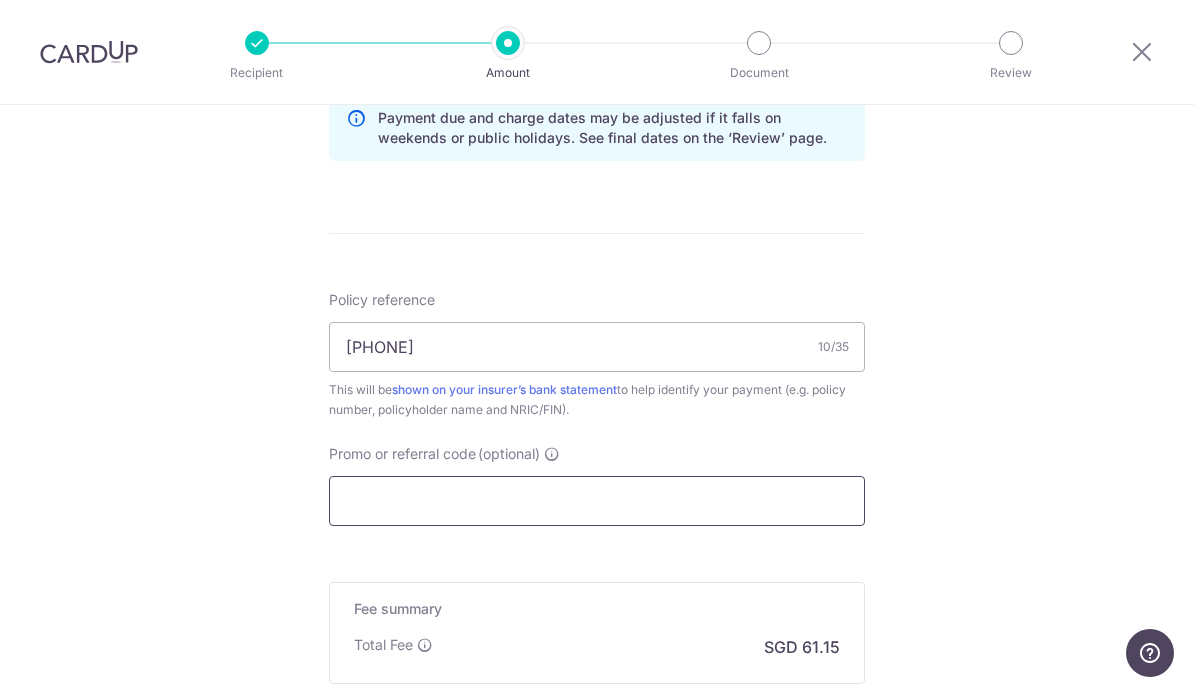 click on "Promo or referral code
(optional)" at bounding box center (597, 501) 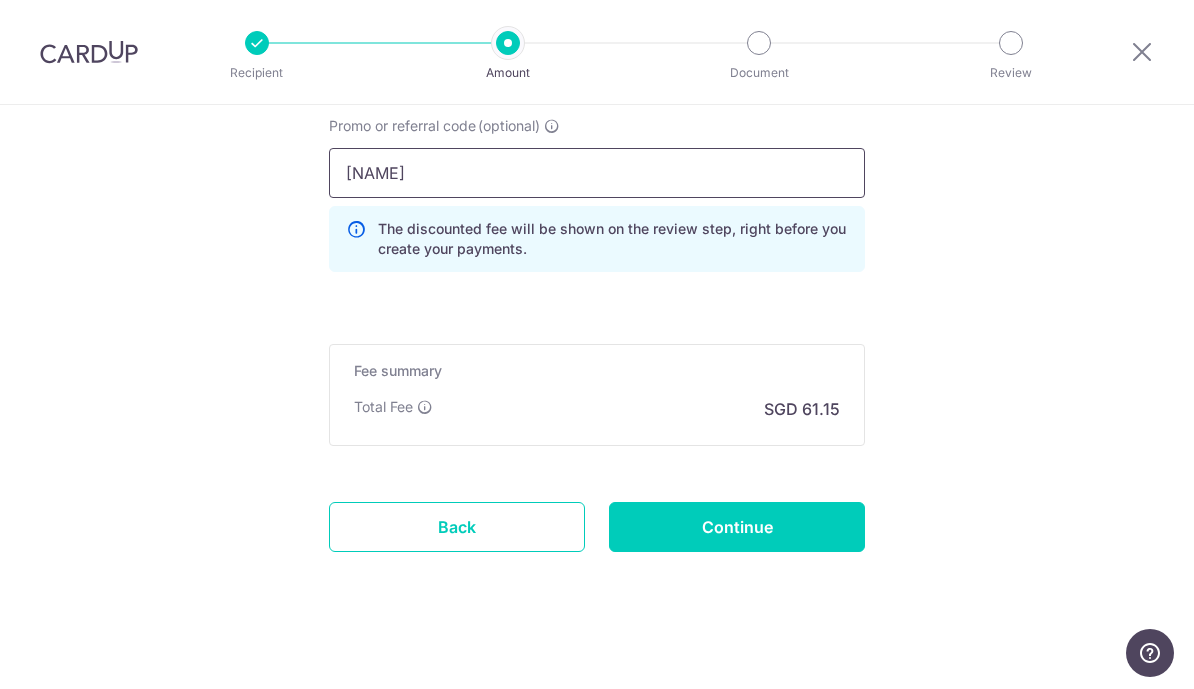 scroll, scrollTop: 1380, scrollLeft: 0, axis: vertical 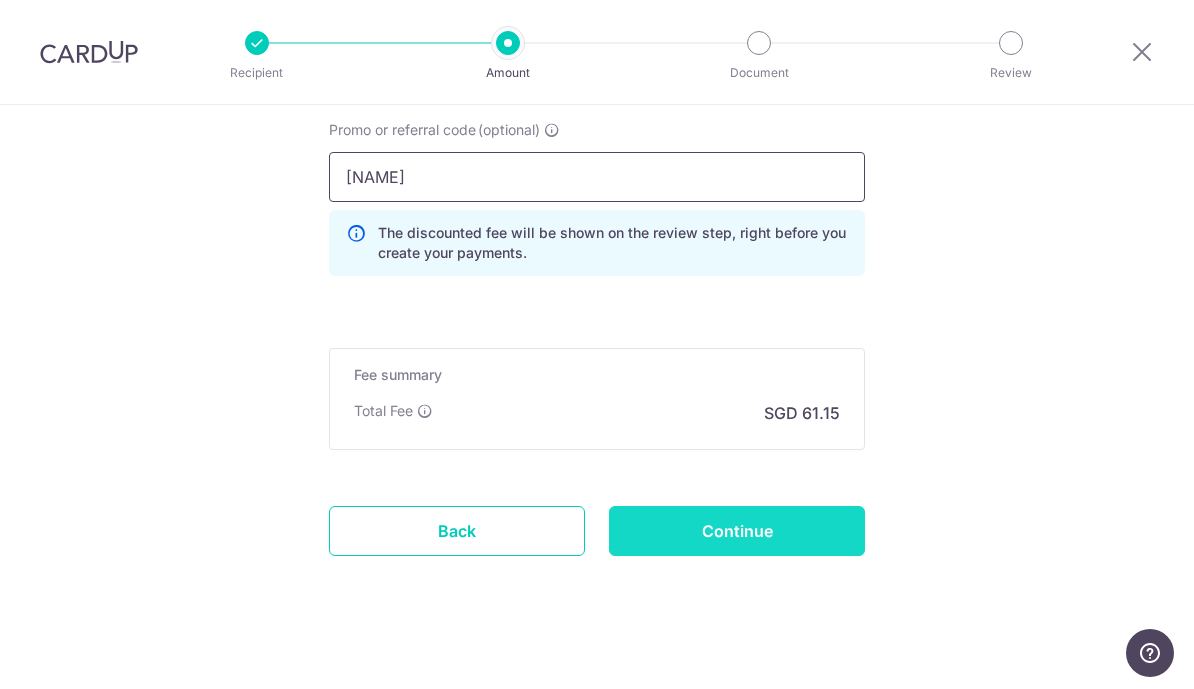 type on "Leemunhongr96" 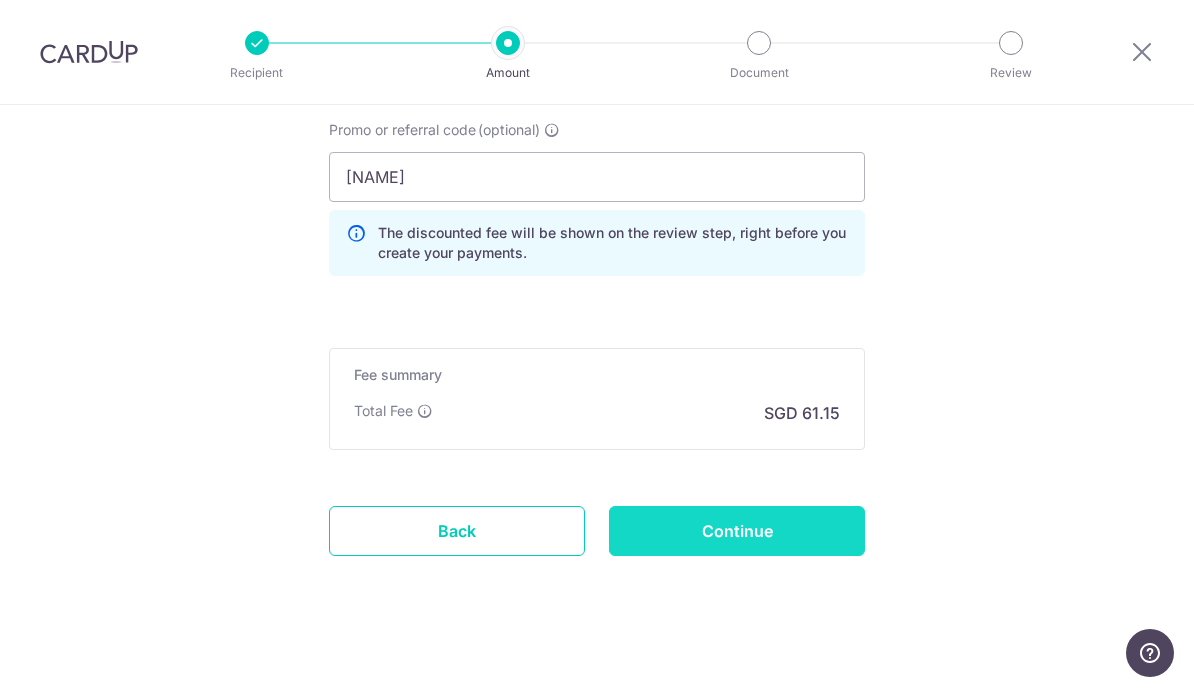 click on "Continue" at bounding box center [737, 531] 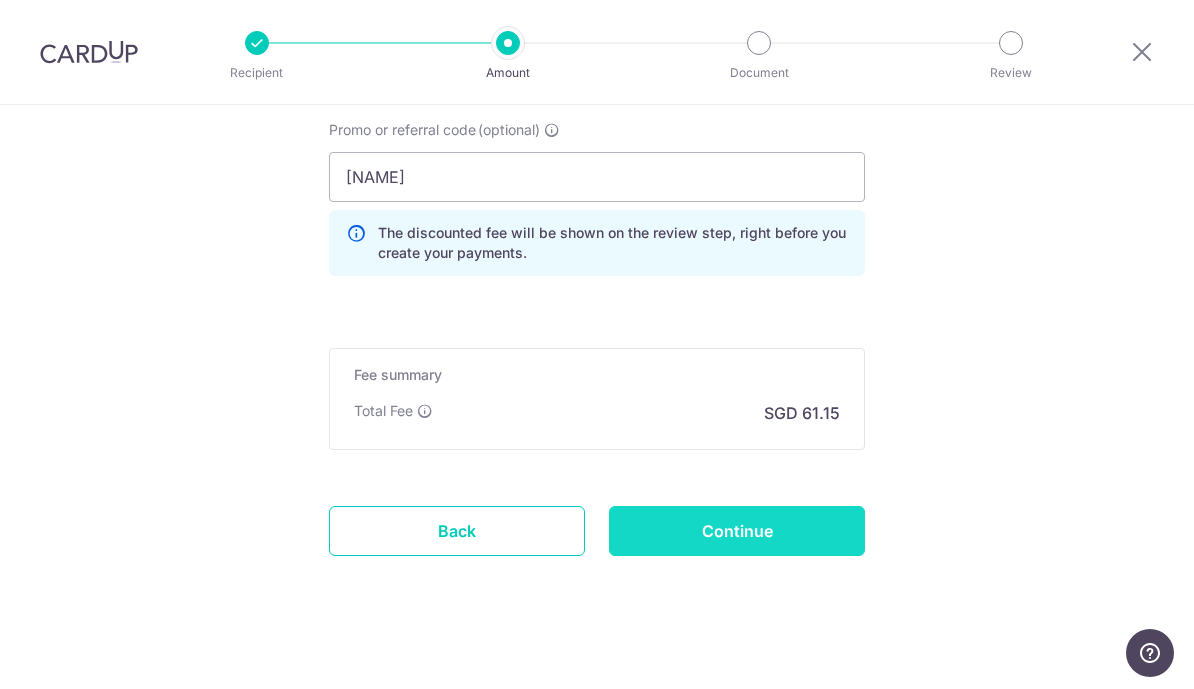 type on "Create Schedule" 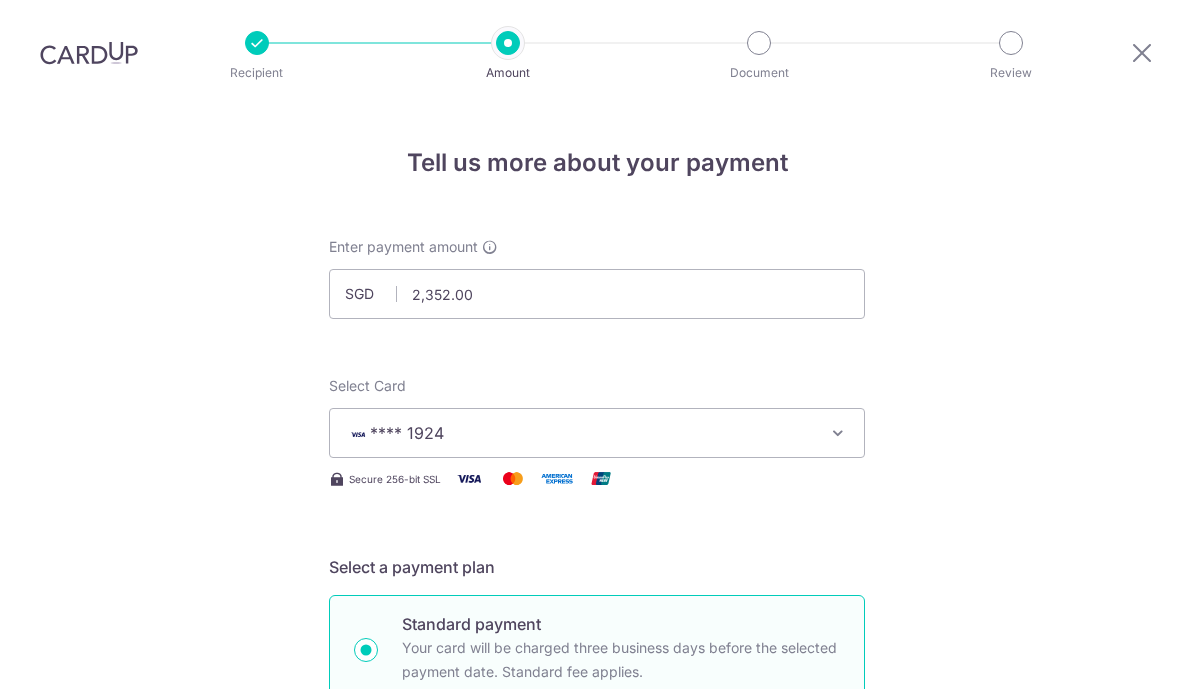 scroll, scrollTop: 25, scrollLeft: 0, axis: vertical 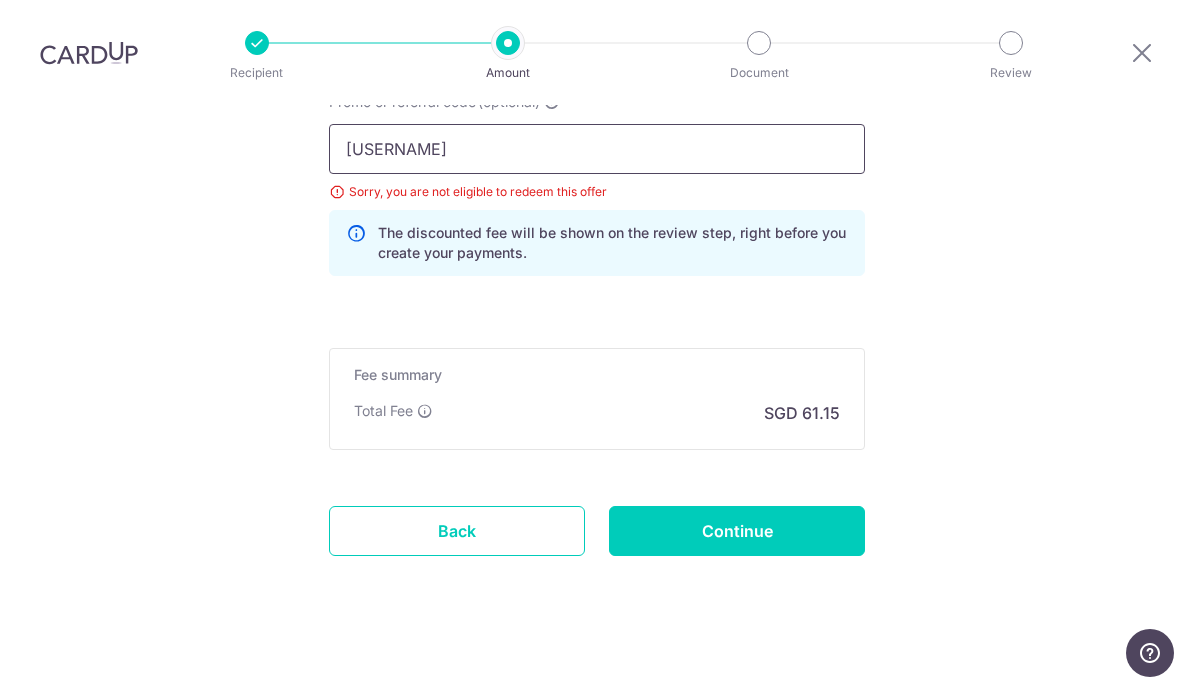 click on "Leemunhongr96" at bounding box center (597, 149) 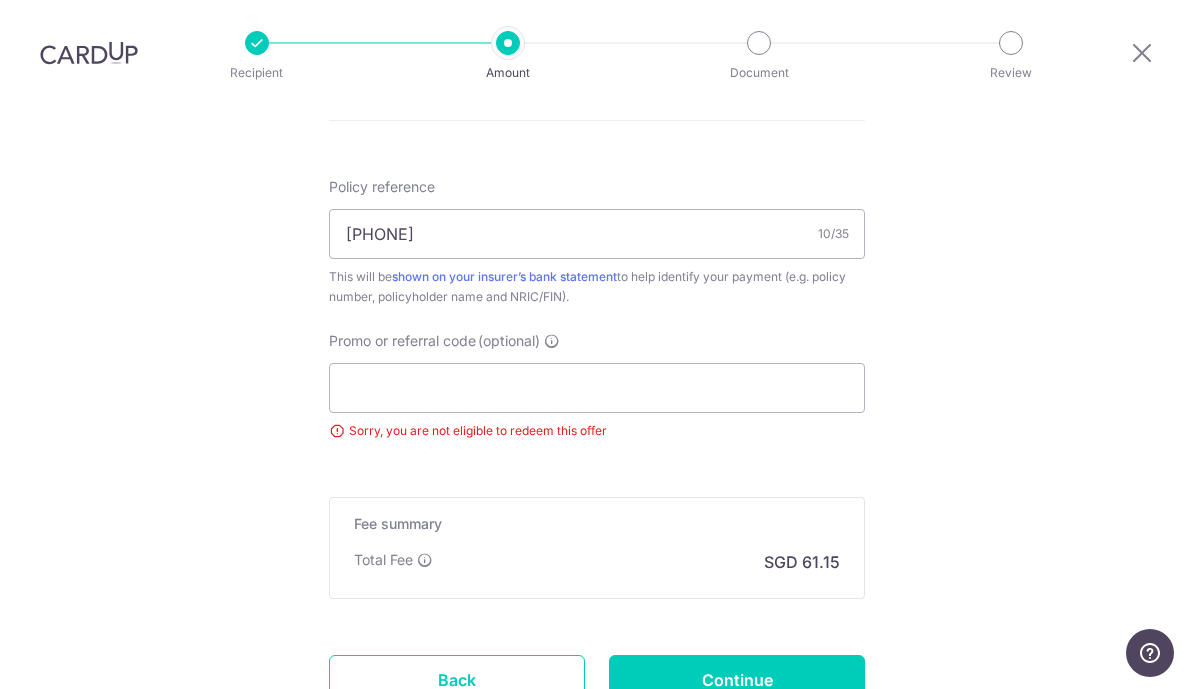 scroll, scrollTop: 1171, scrollLeft: 0, axis: vertical 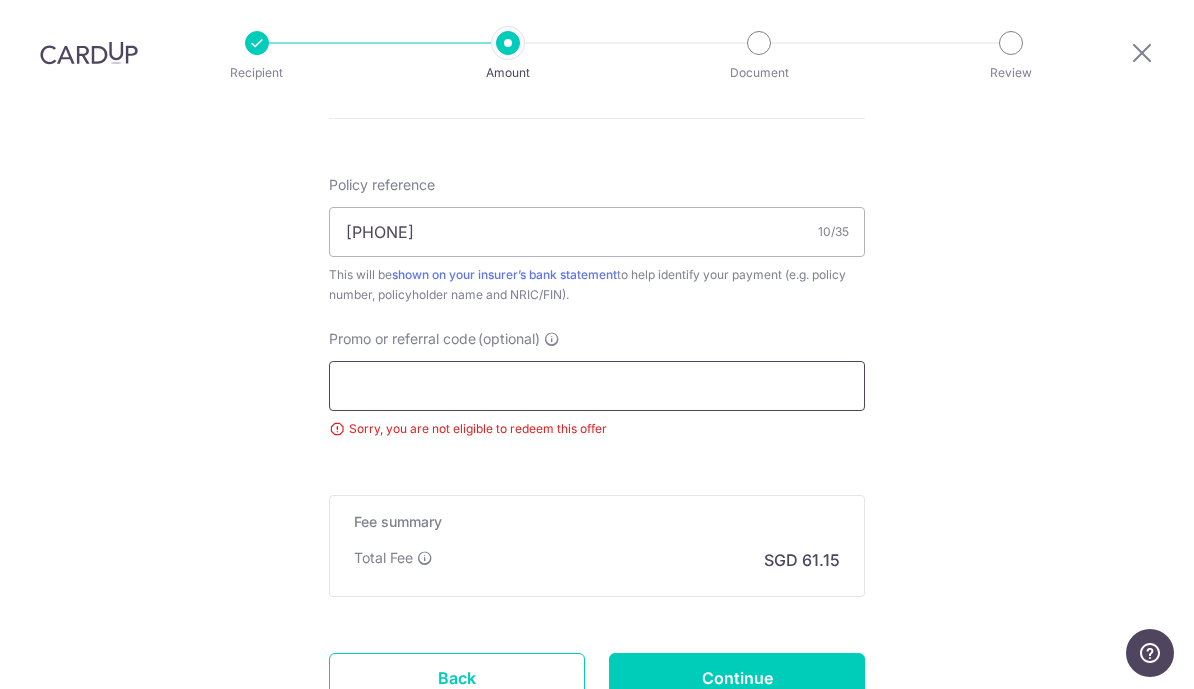 click on "Promo or referral code
(optional)" at bounding box center (597, 386) 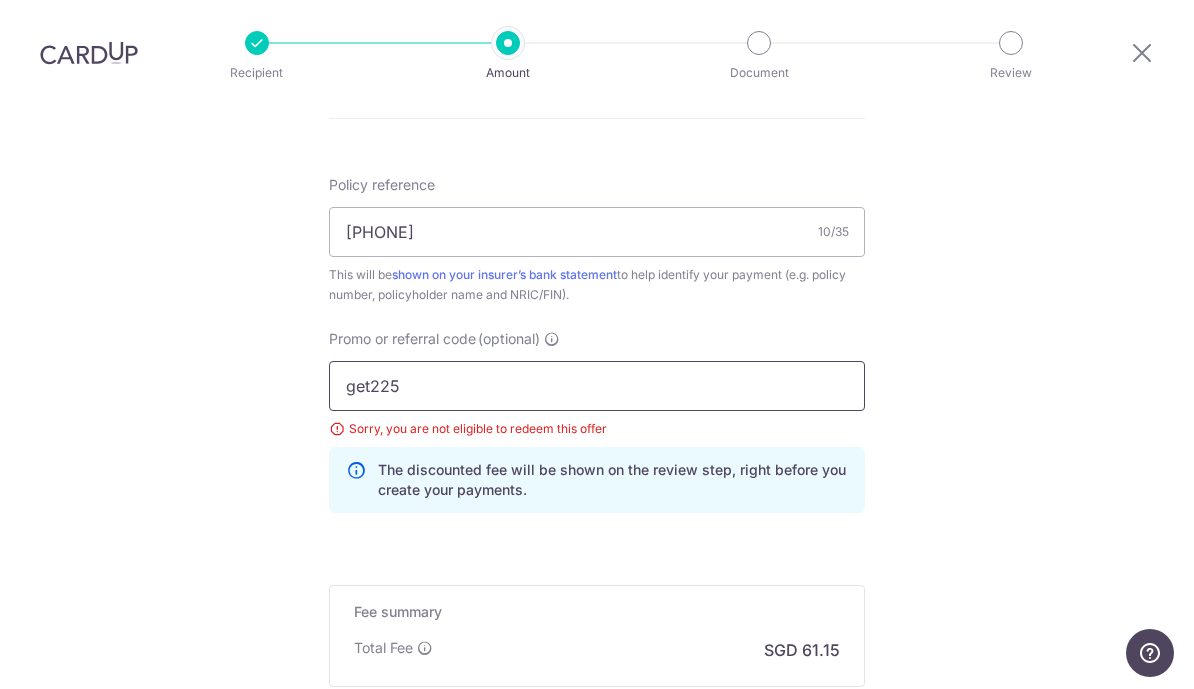 type on "get225" 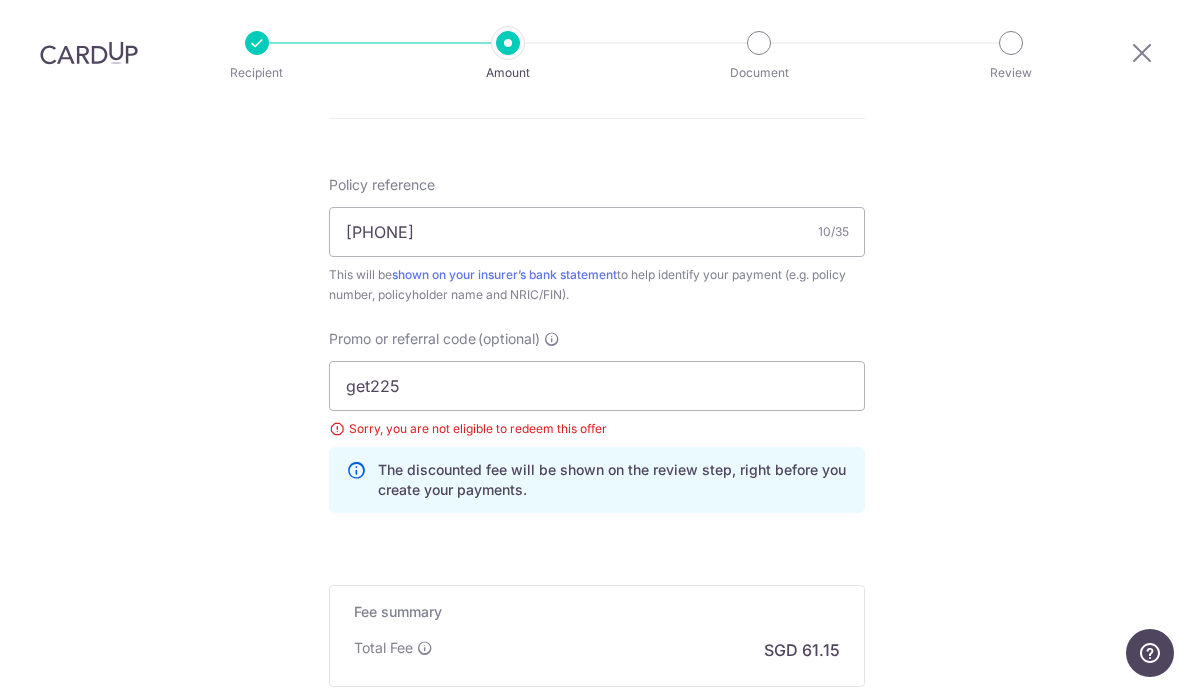 click on "Tell us more about your payment
Enter payment amount
SGD
2,352.00
2352.00
Select Card
**** 1924
Add credit card
Your Cards
**** 9581
**** 1924
**** 8195
Secure 256-bit SSL
Text
New card details
Card" at bounding box center [597, -62] 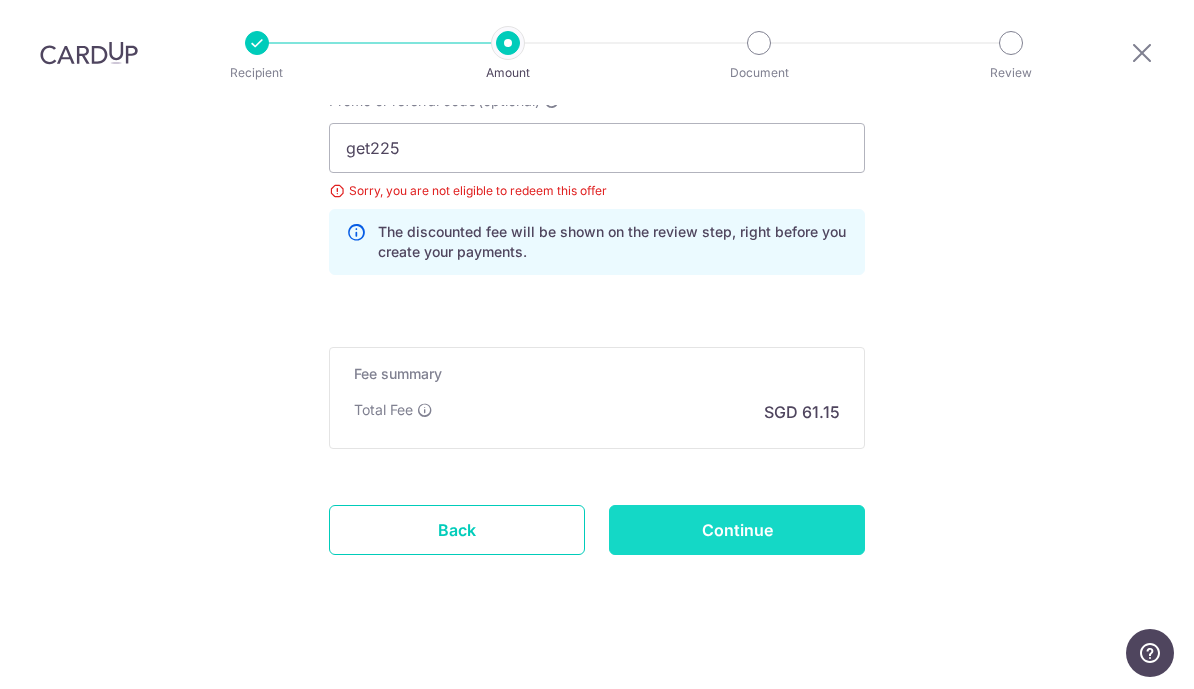 scroll, scrollTop: 1408, scrollLeft: 0, axis: vertical 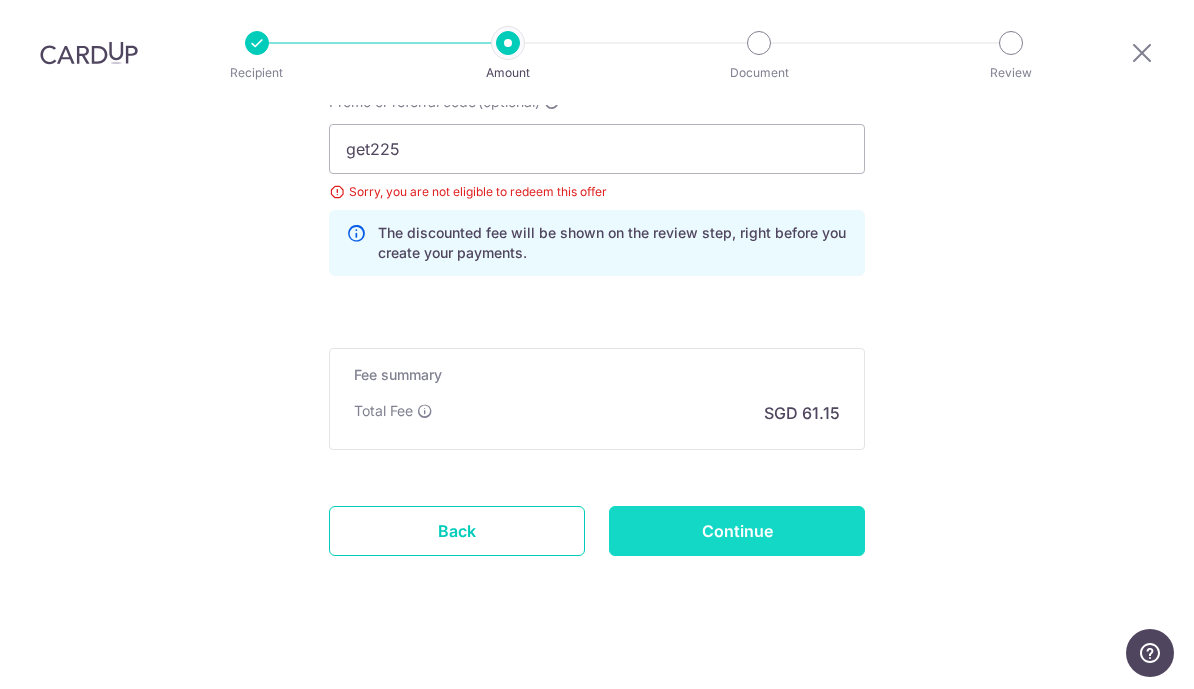 click on "Continue" at bounding box center (737, 531) 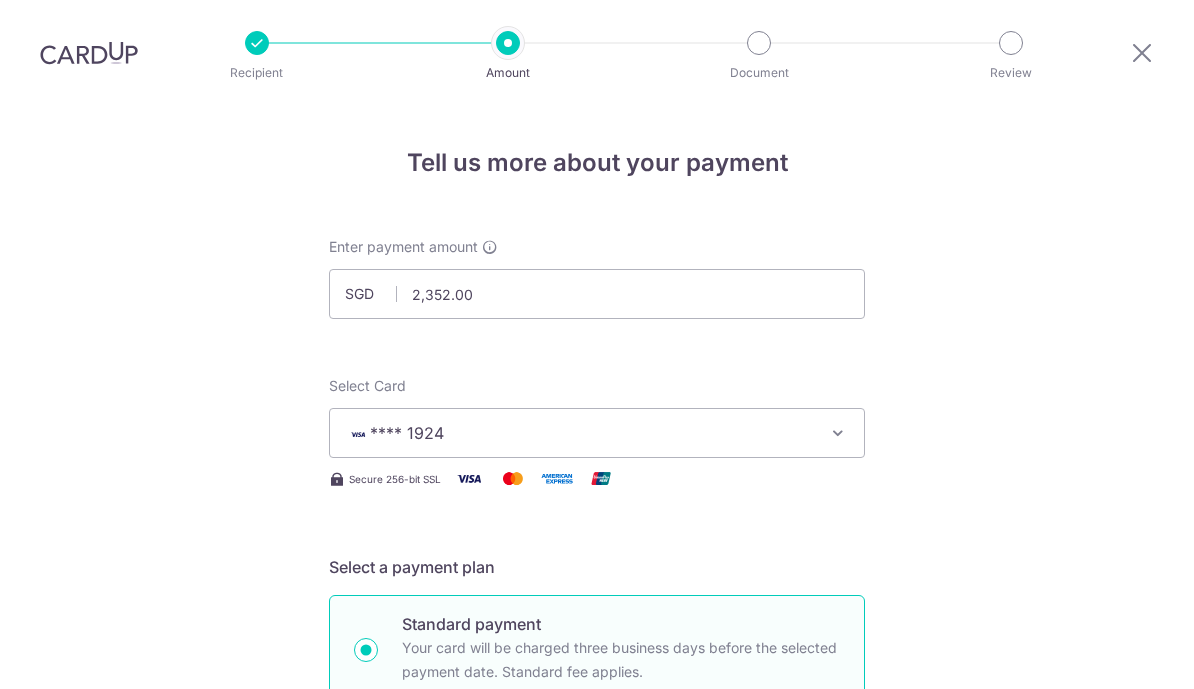 scroll, scrollTop: 25, scrollLeft: 0, axis: vertical 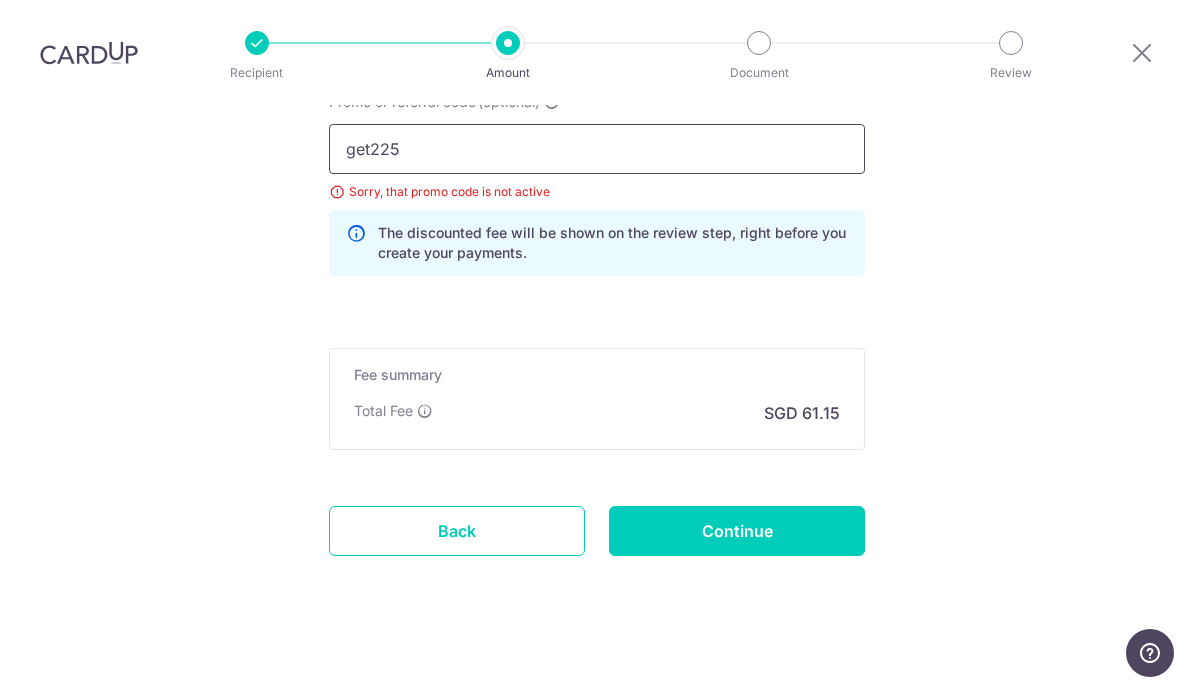 click on "get225" at bounding box center [597, 149] 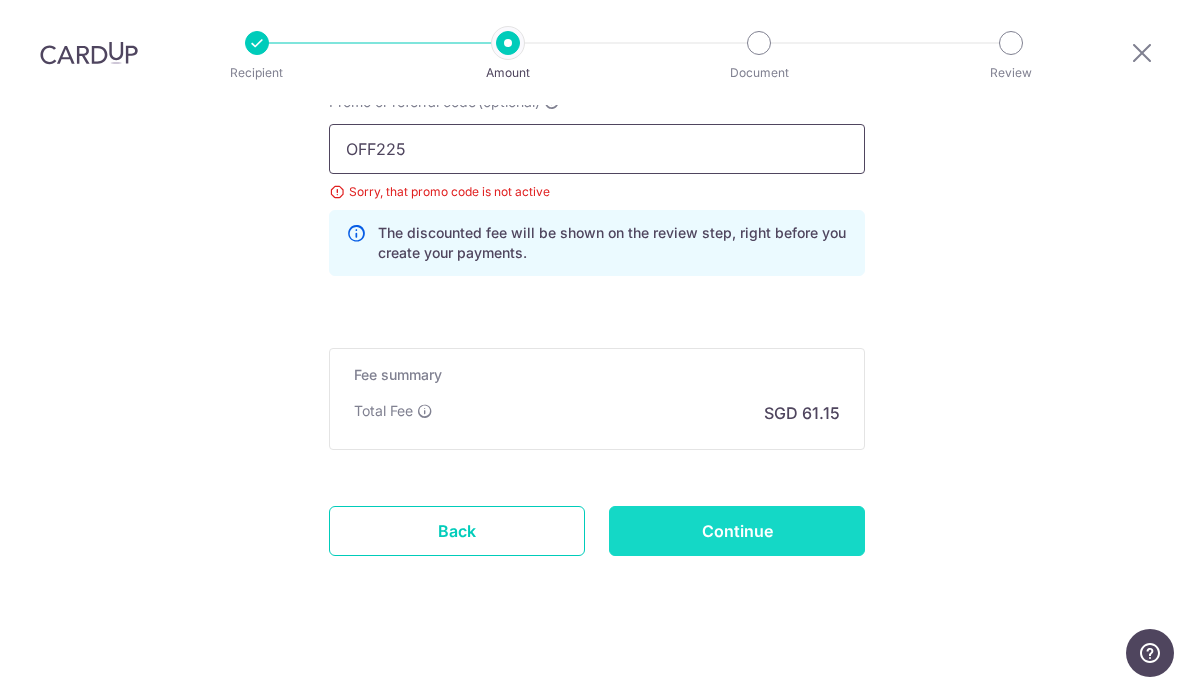 type on "OFF225" 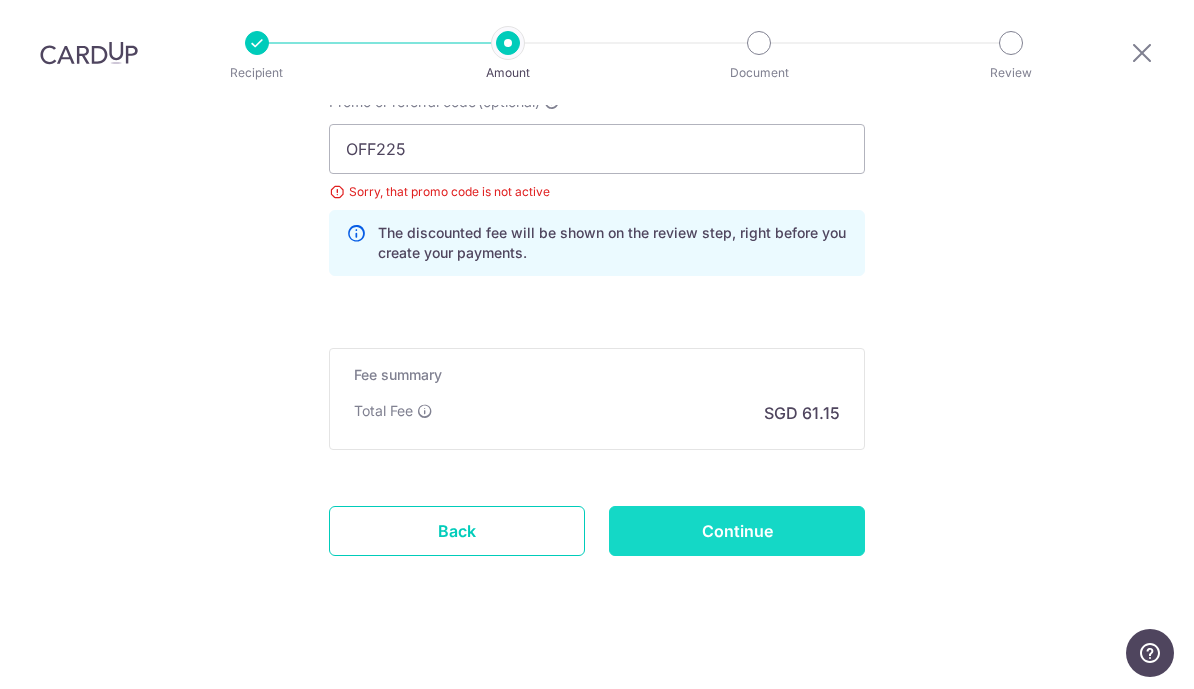 click on "Continue" at bounding box center [737, 531] 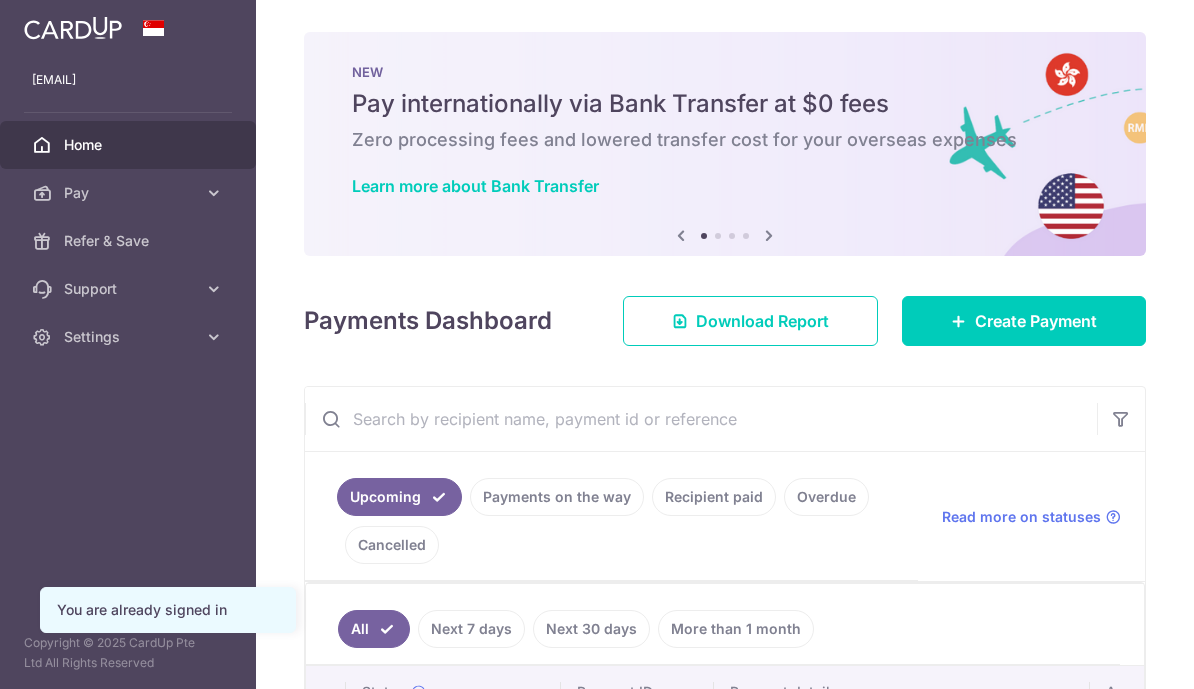 scroll, scrollTop: 0, scrollLeft: 0, axis: both 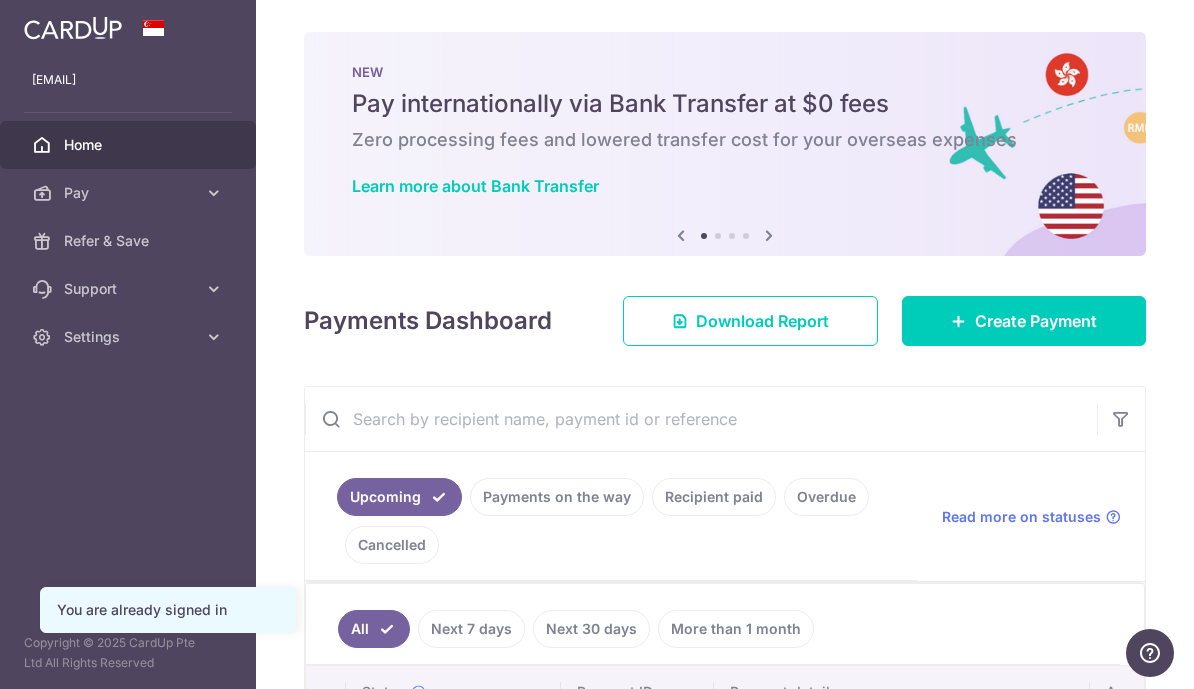 click at bounding box center [769, 235] 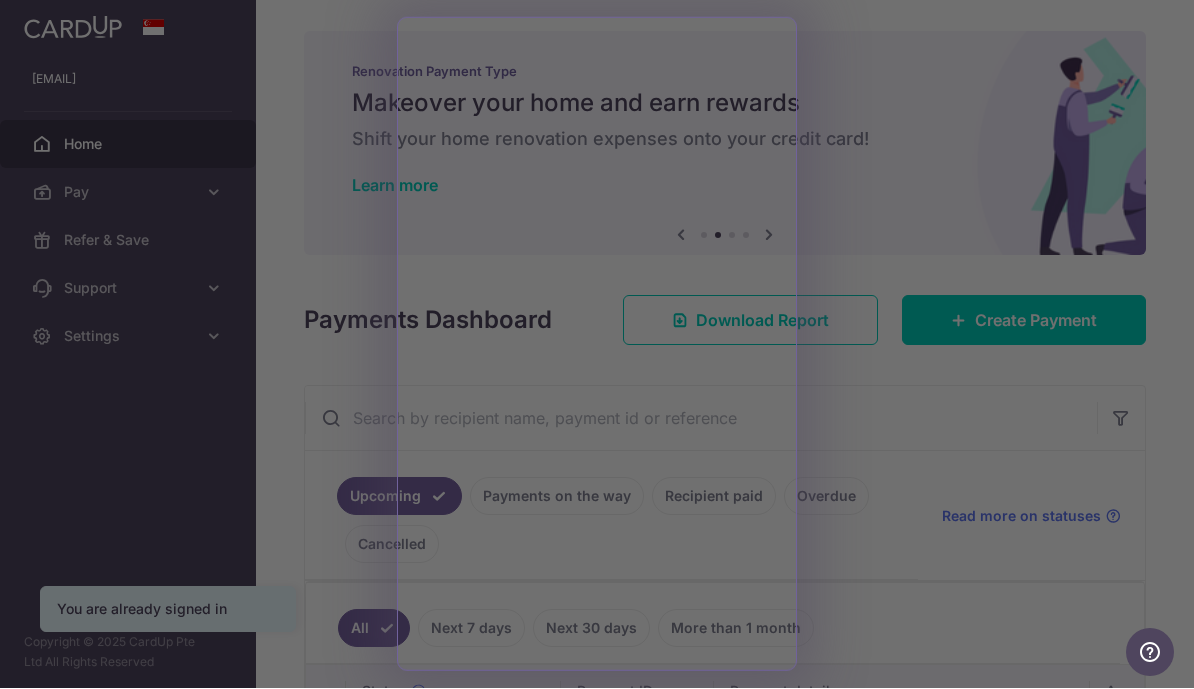 scroll, scrollTop: 25, scrollLeft: 0, axis: vertical 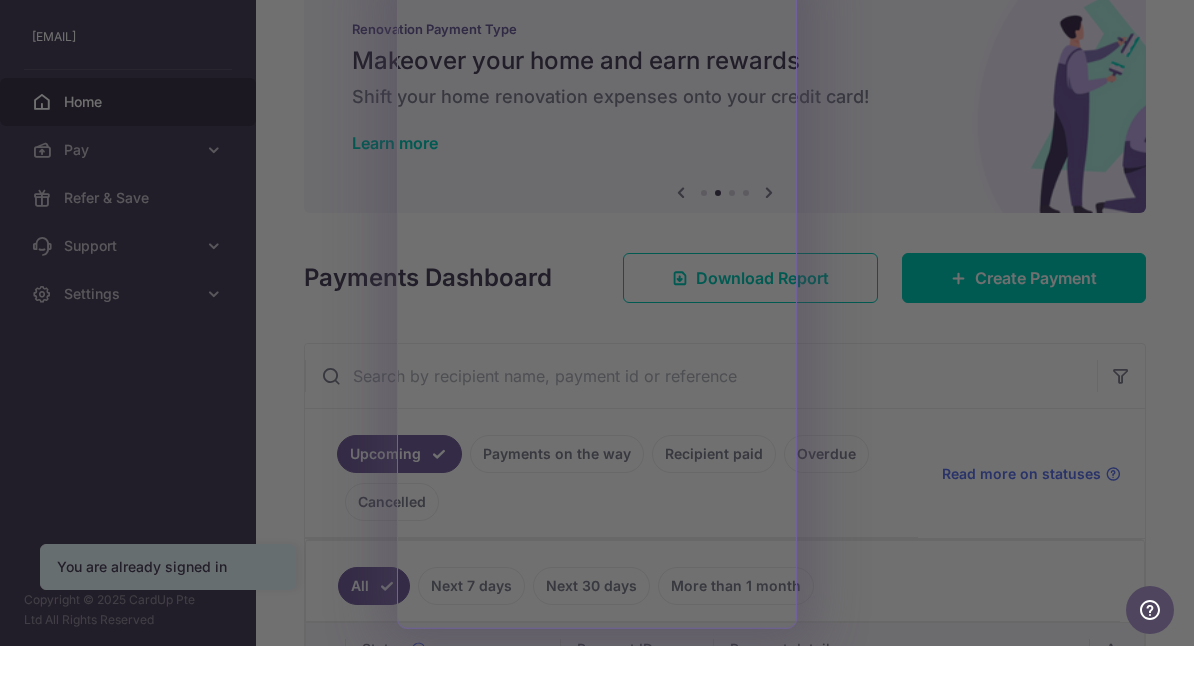 click at bounding box center (603, 348) 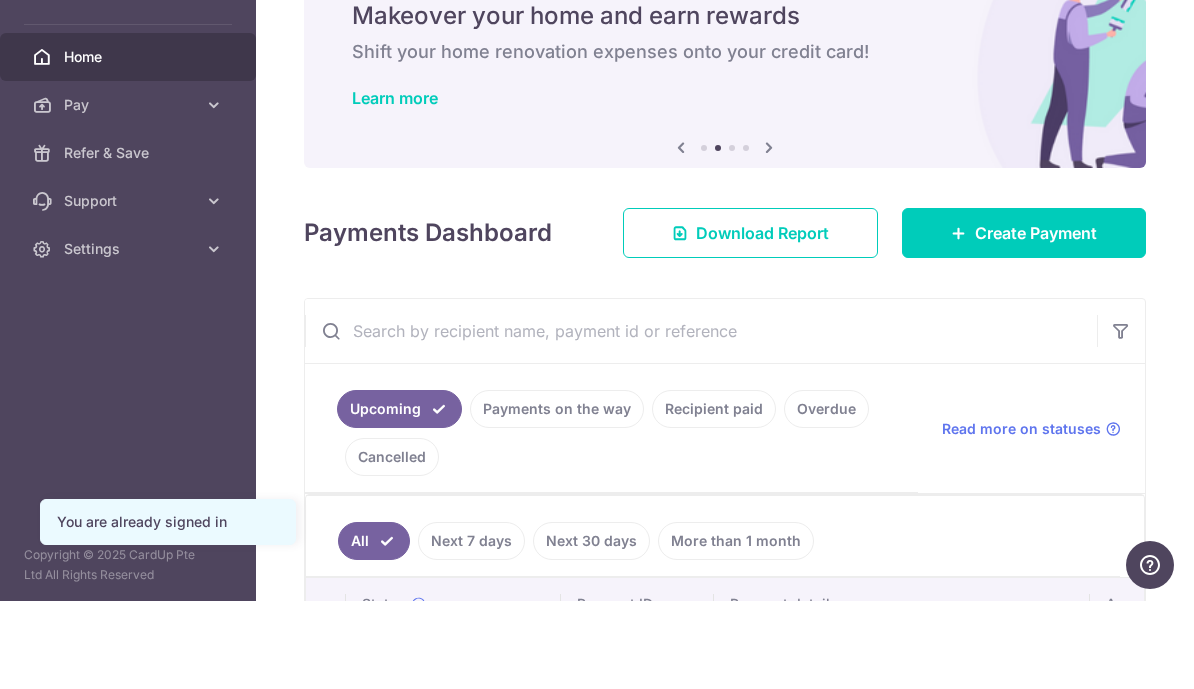 click at bounding box center [769, 235] 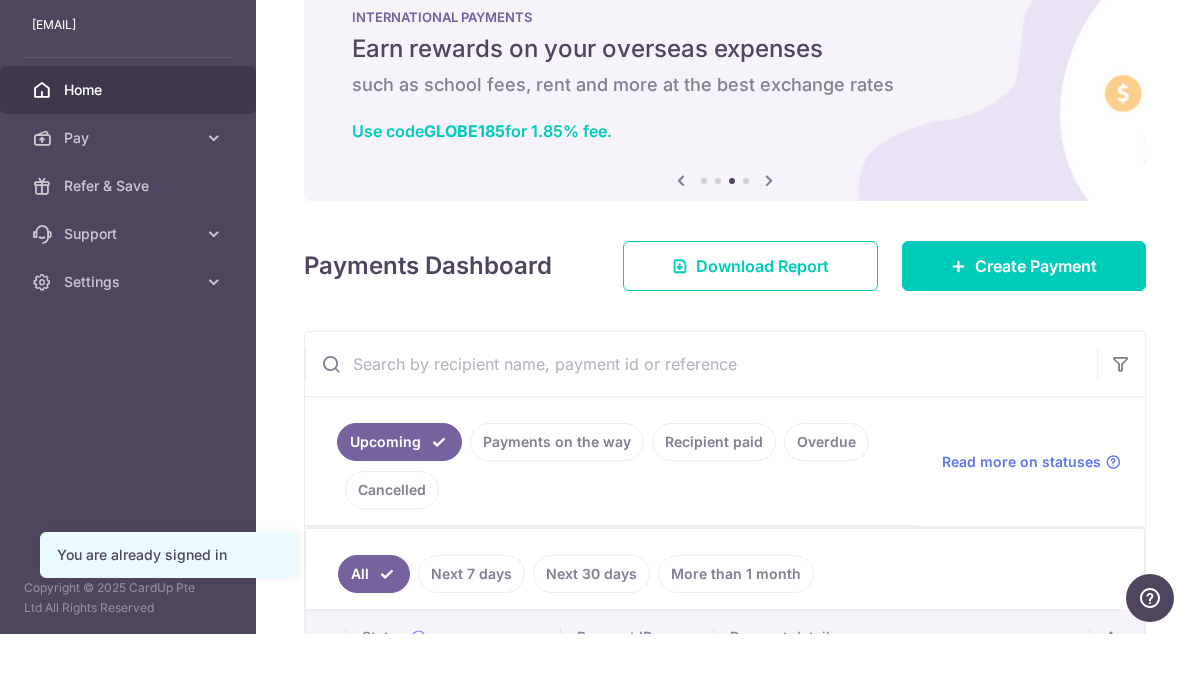 click at bounding box center (769, 235) 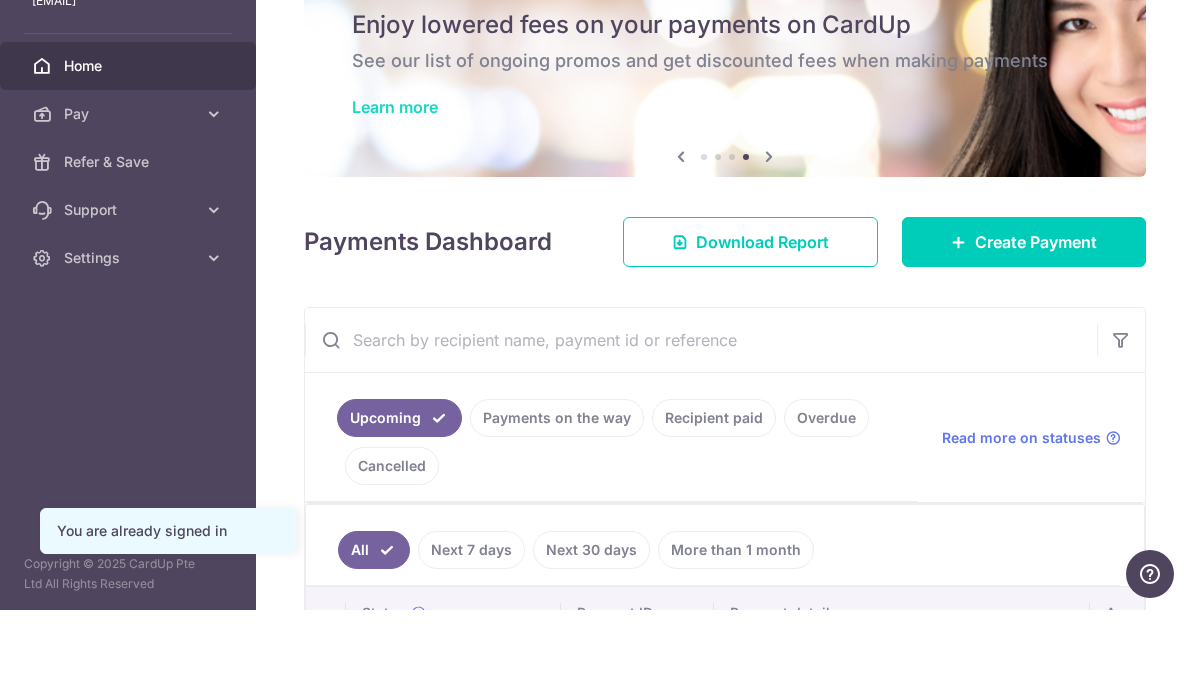 click on "Learn more" at bounding box center [395, 186] 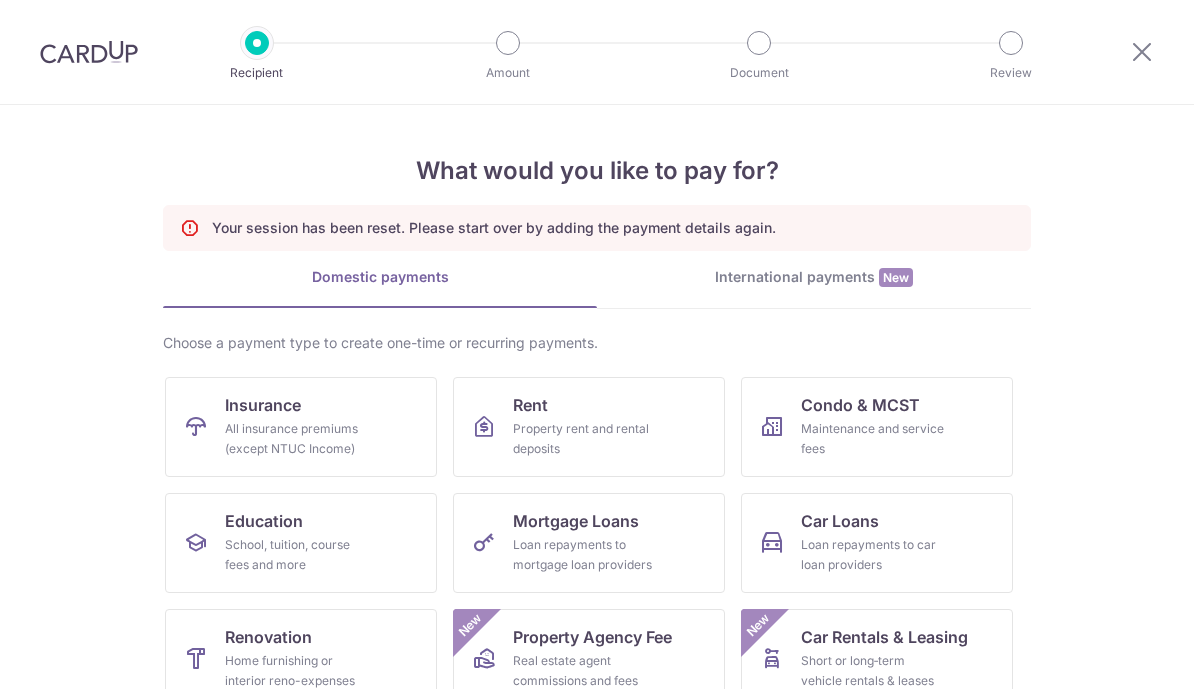 scroll, scrollTop: 0, scrollLeft: 0, axis: both 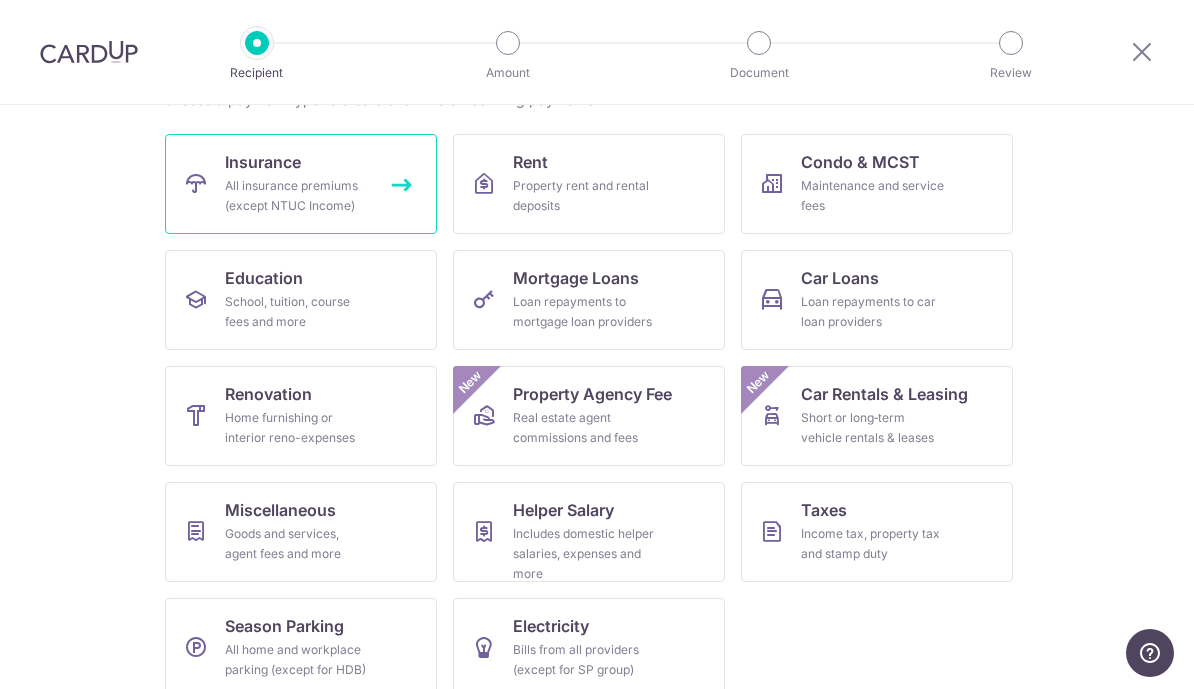 click on "Insurance All insurance premiums (except NTUC Income)" at bounding box center [301, 184] 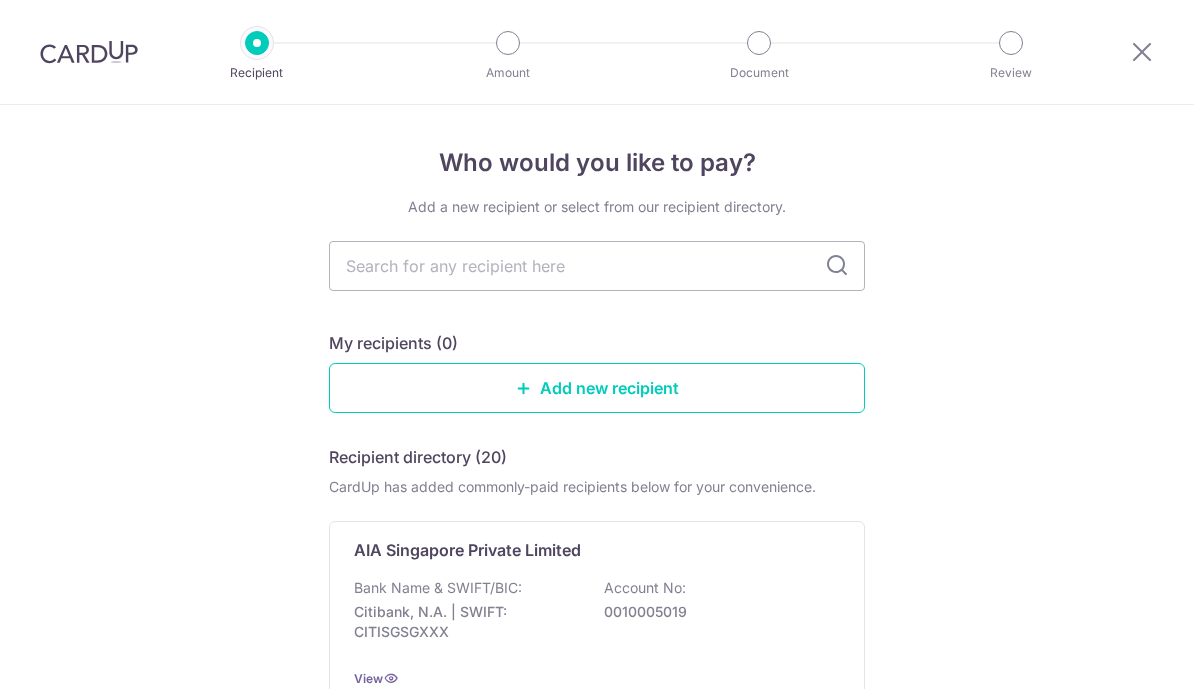scroll, scrollTop: 0, scrollLeft: 0, axis: both 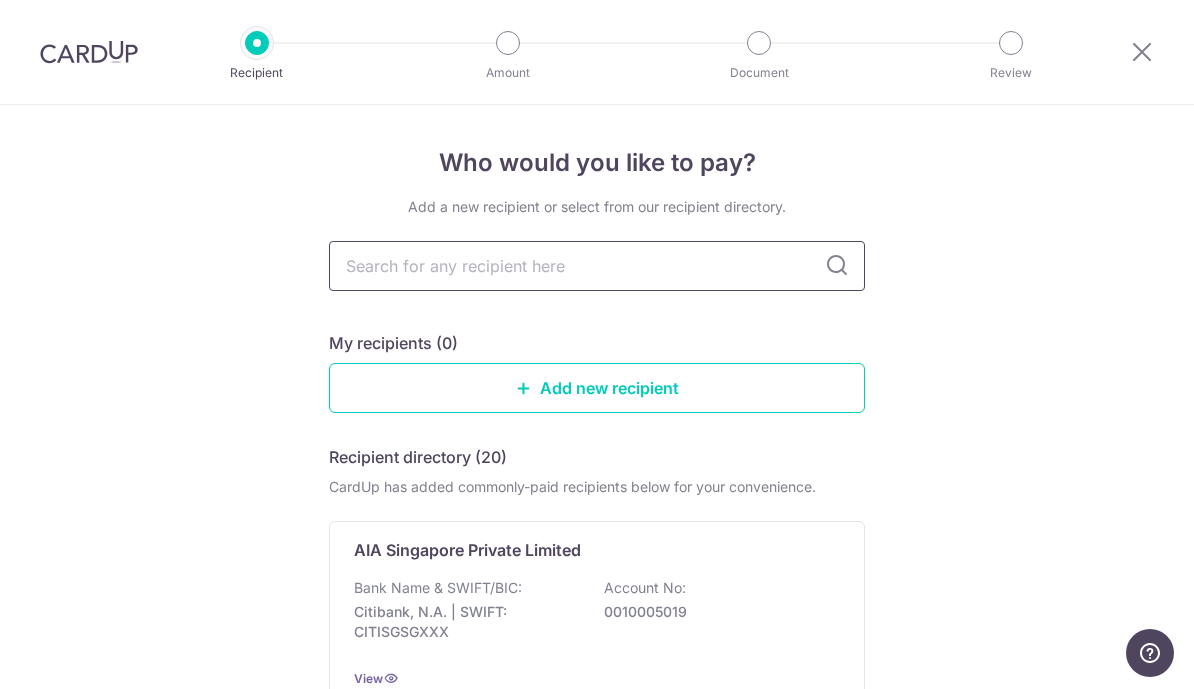 click at bounding box center (597, 266) 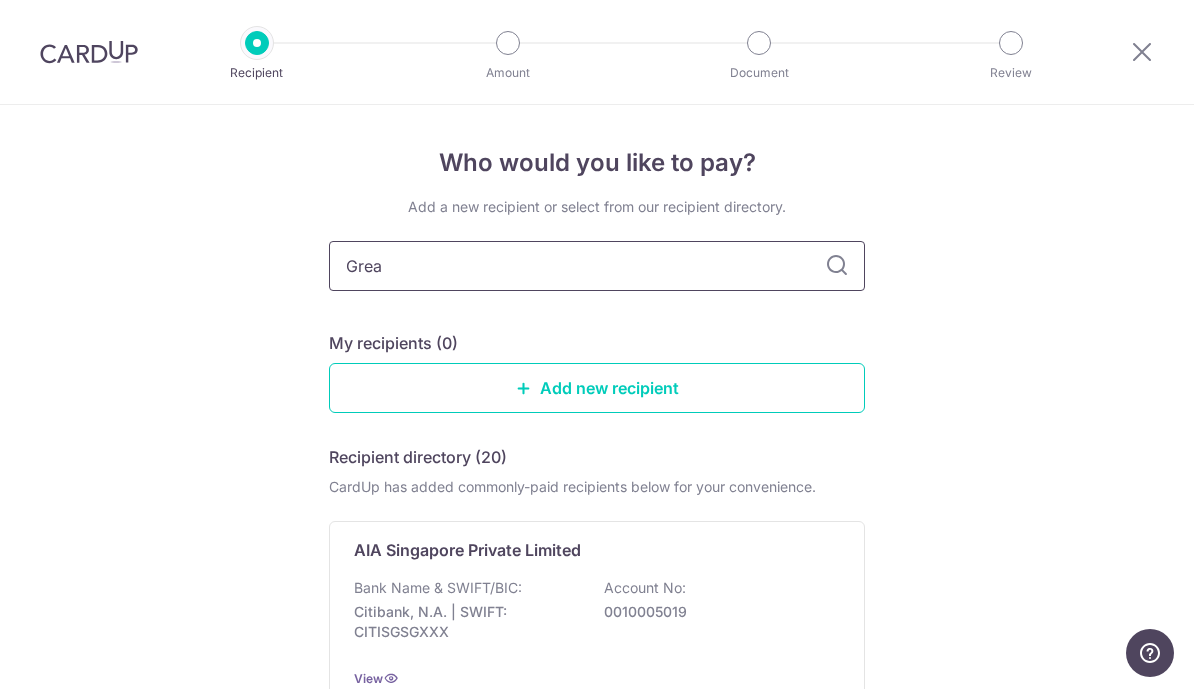 type on "Great" 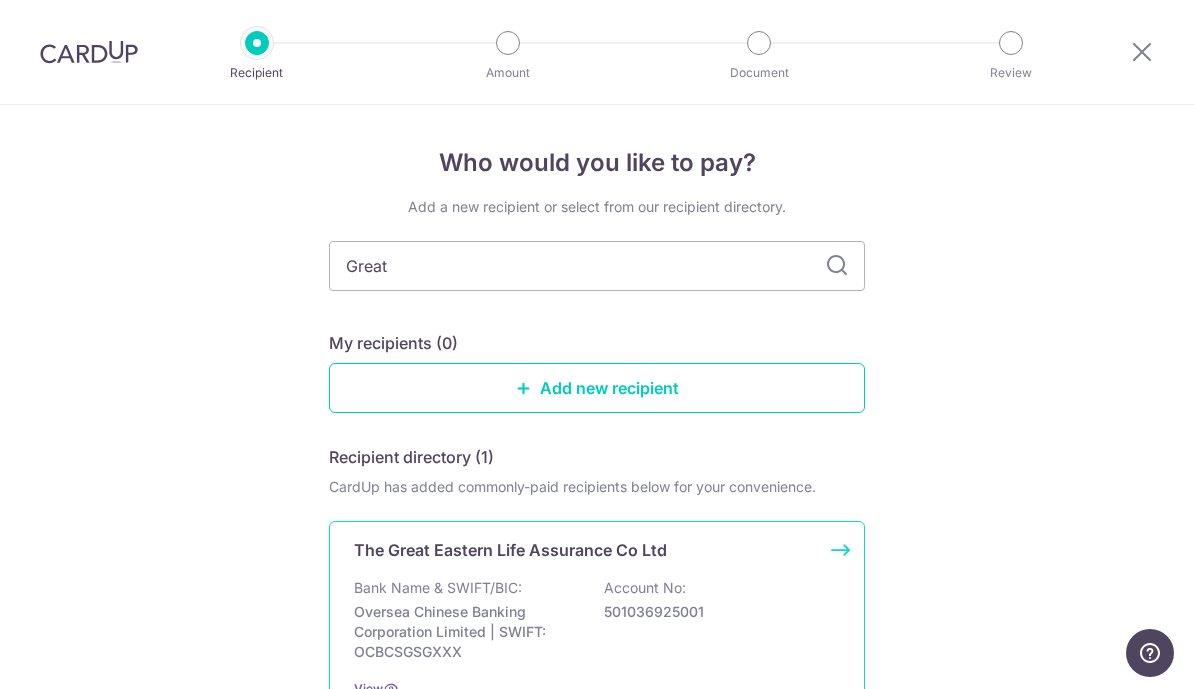 click on "The Great Eastern Life Assurance Co Ltd
Bank Name & SWIFT/BIC:
Oversea Chinese Banking Corporation Limited | SWIFT: OCBCSGSGXXX
Account No:
501036925001
View" at bounding box center (597, 618) 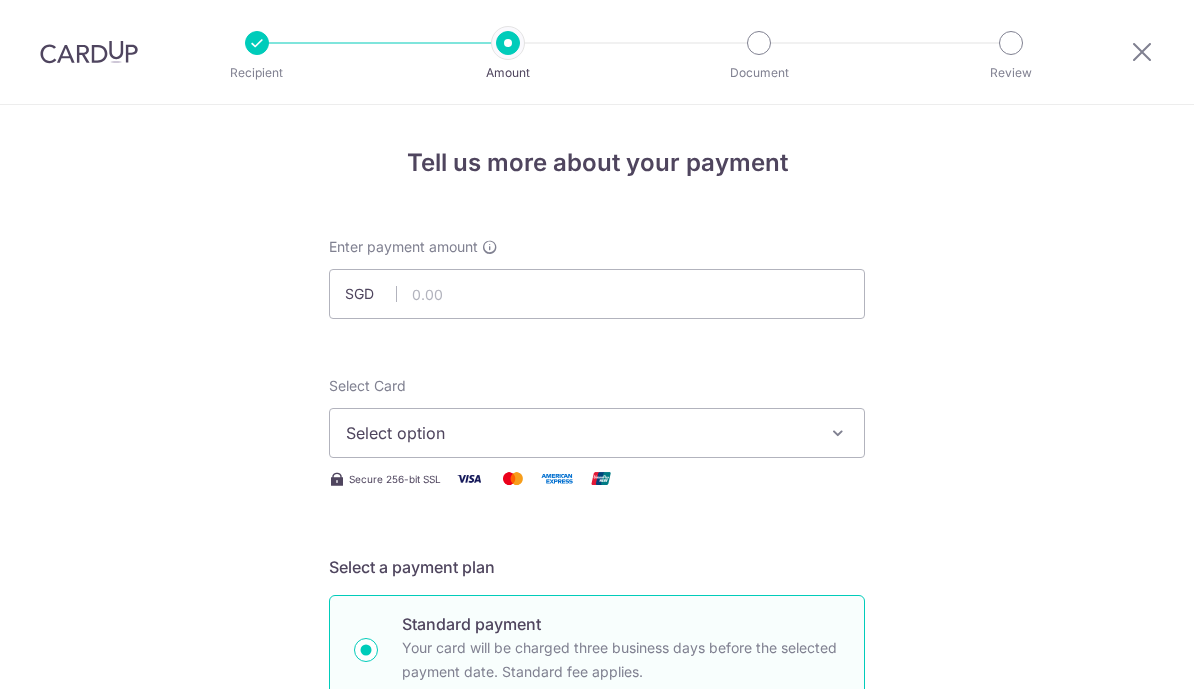 scroll, scrollTop: 0, scrollLeft: 0, axis: both 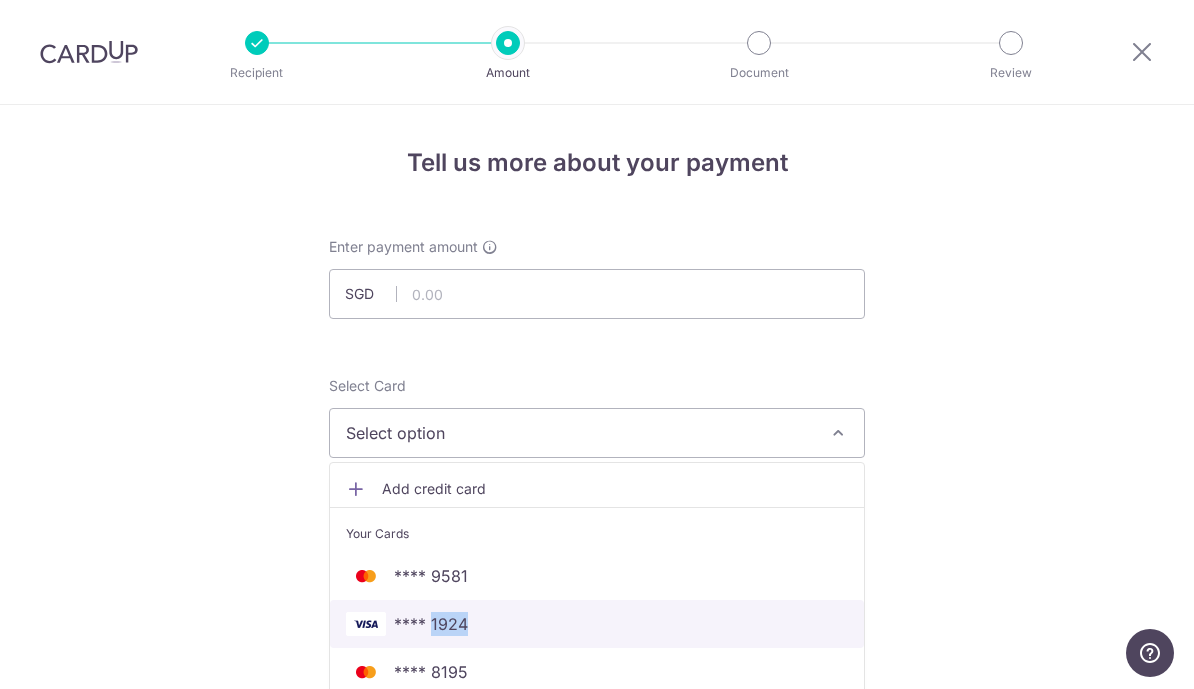 click on "**** 1924" at bounding box center (597, 624) 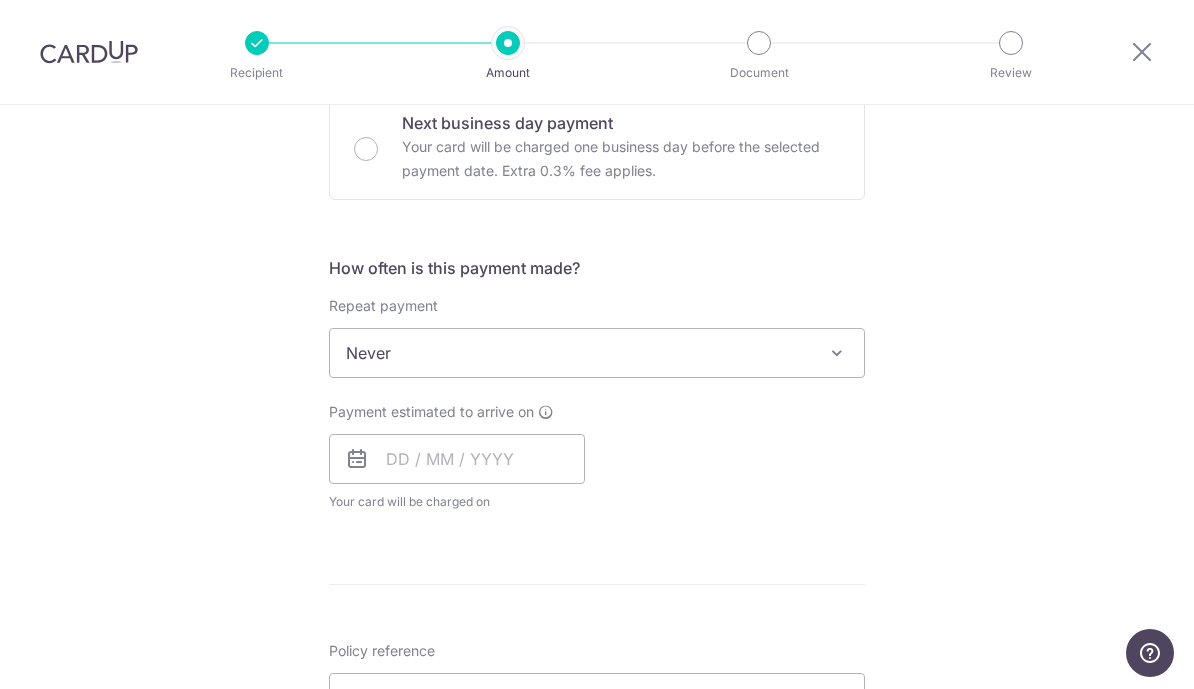 scroll, scrollTop: 658, scrollLeft: 0, axis: vertical 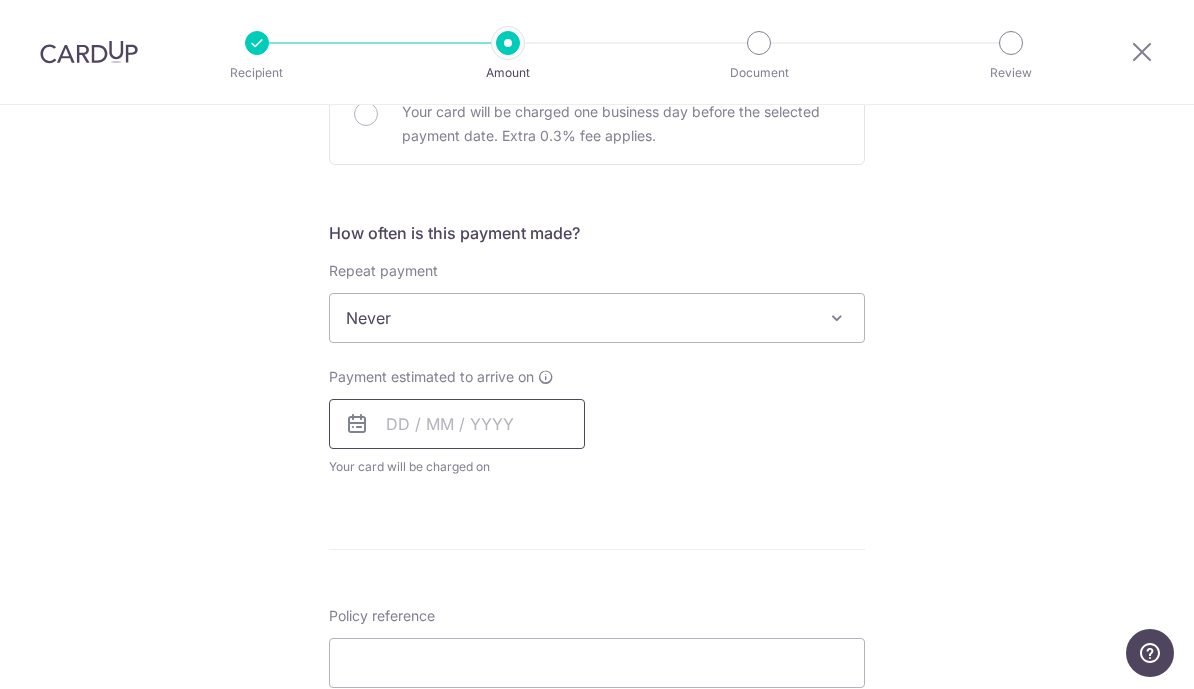 click at bounding box center [457, 424] 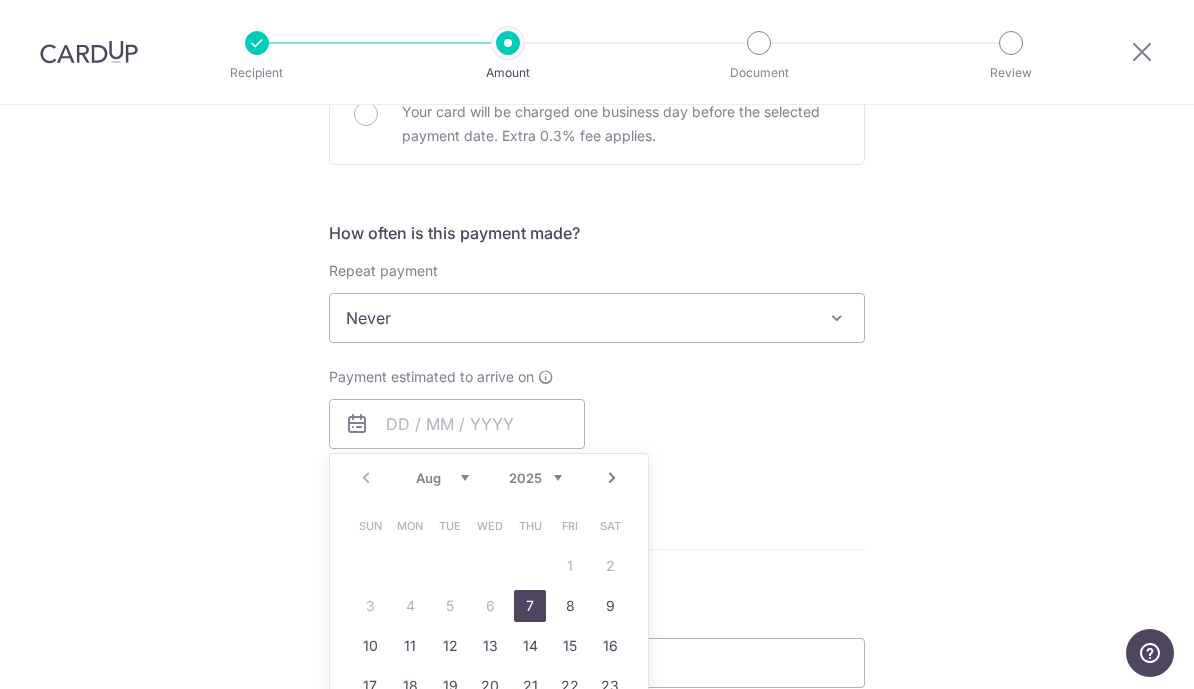 click on "7" at bounding box center [530, 606] 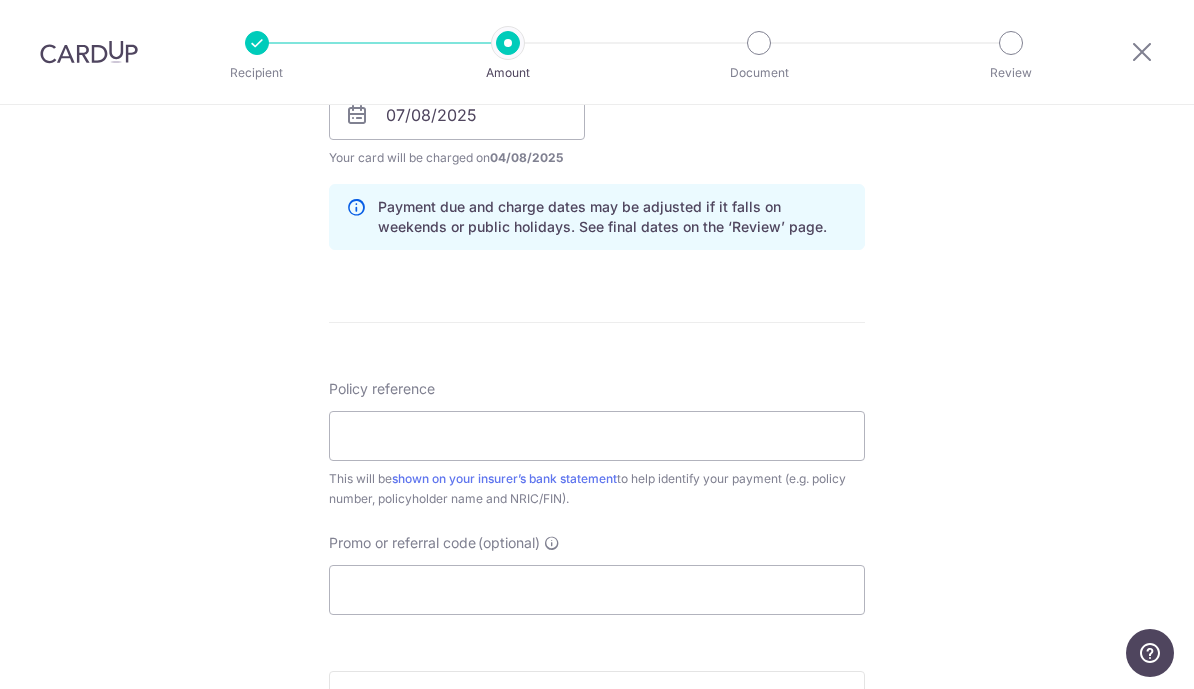 scroll, scrollTop: 984, scrollLeft: 0, axis: vertical 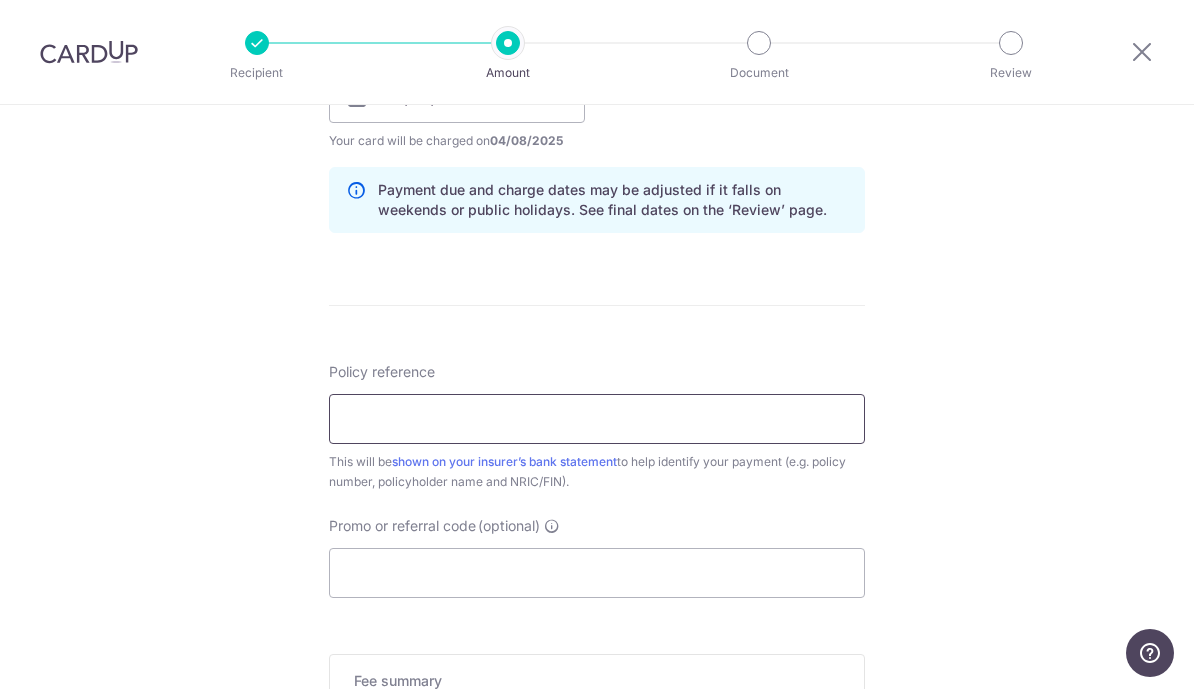 click on "Policy reference" at bounding box center [597, 419] 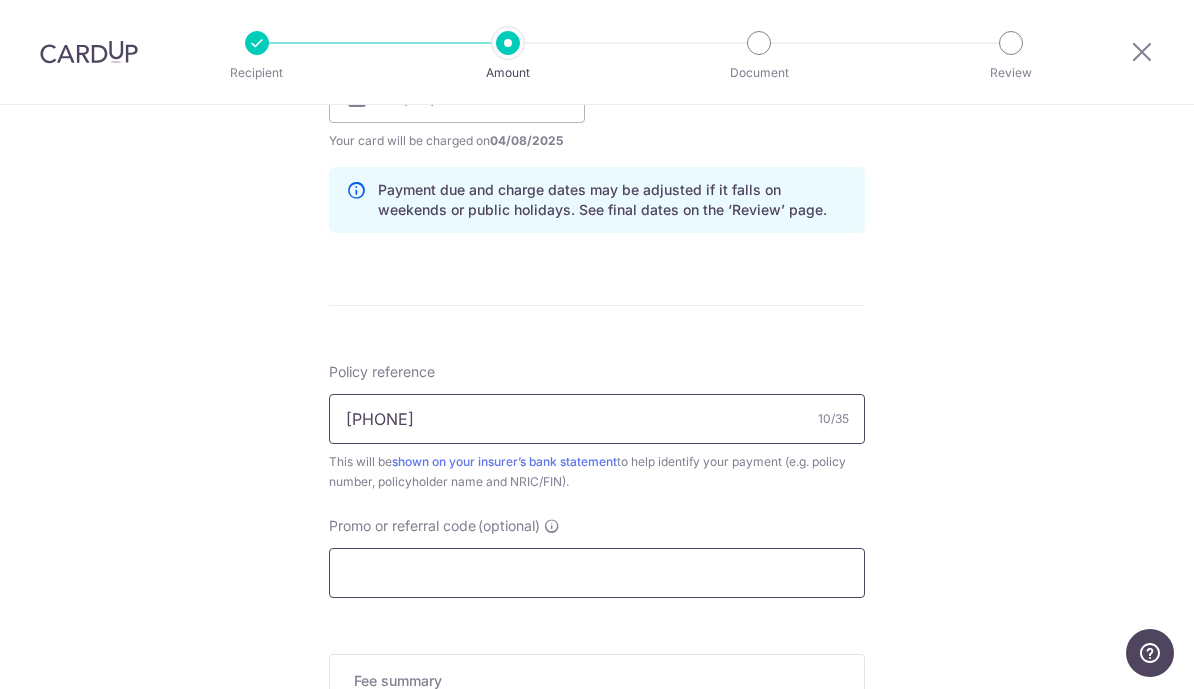 type on "[PHONE]" 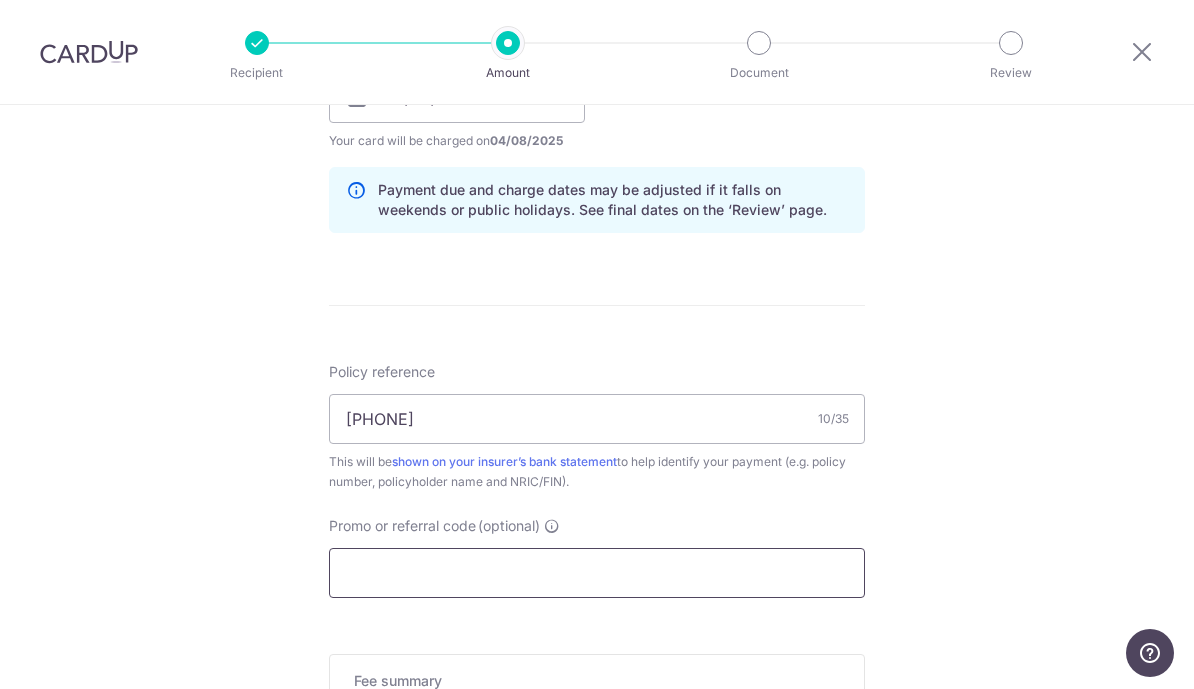 click on "Promo or referral code
(optional)" at bounding box center [597, 573] 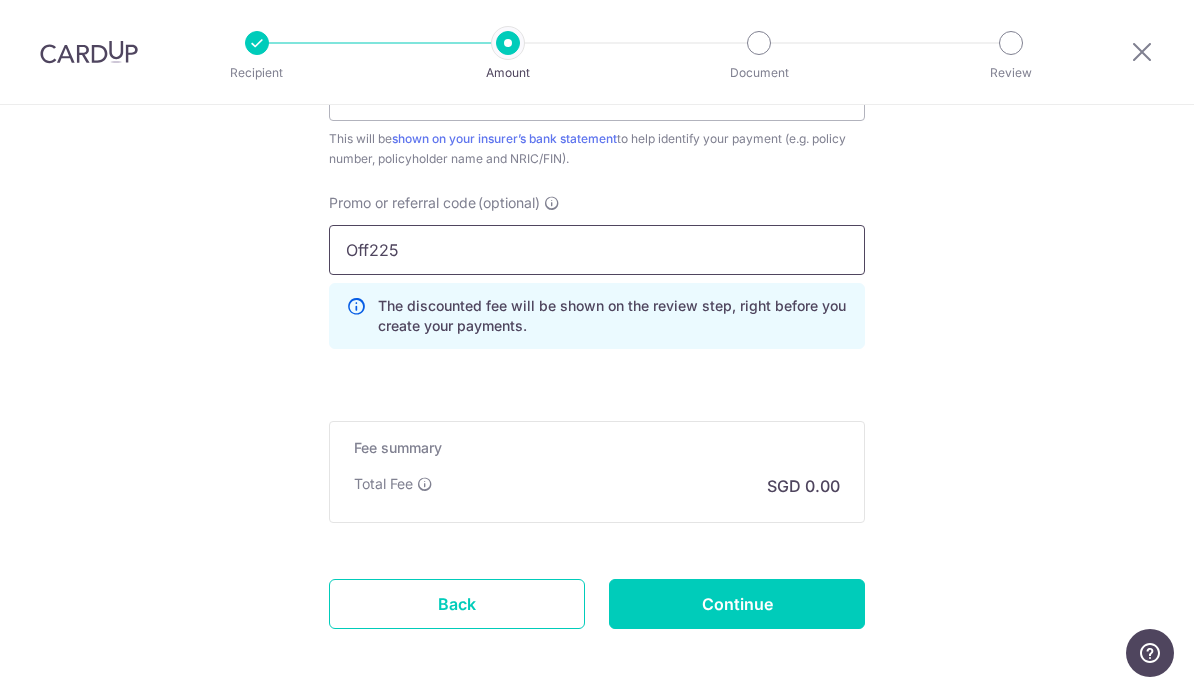 scroll, scrollTop: 1380, scrollLeft: 0, axis: vertical 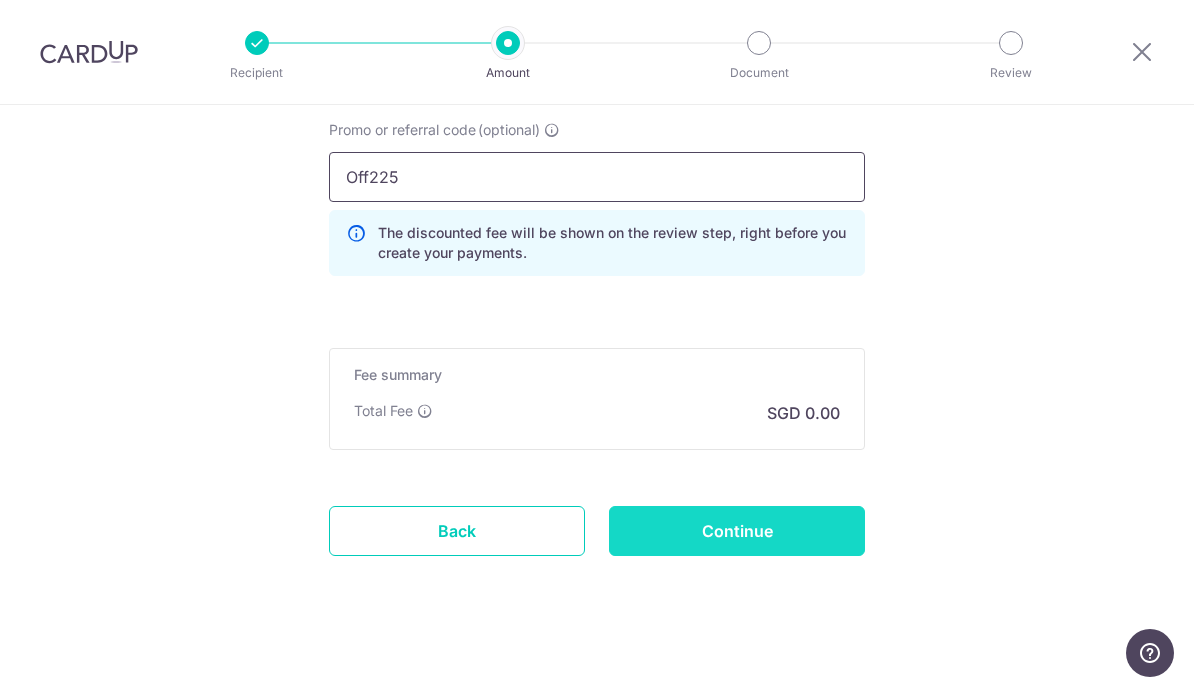 type on "Off225" 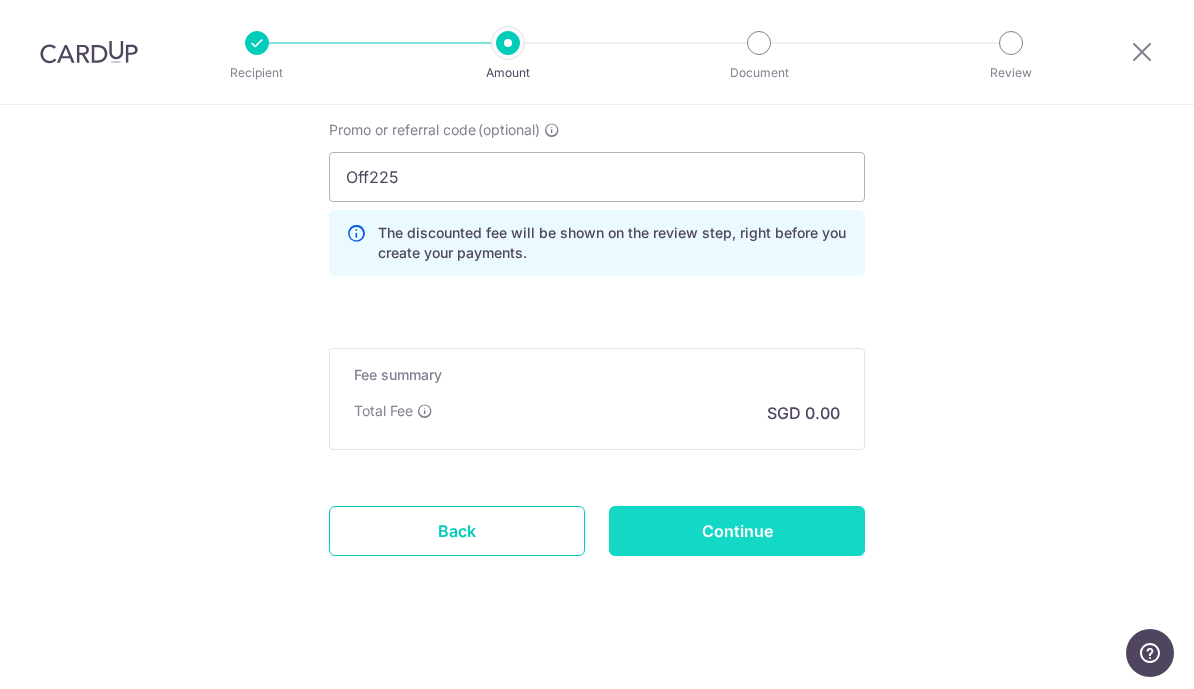 click on "Continue" at bounding box center [737, 531] 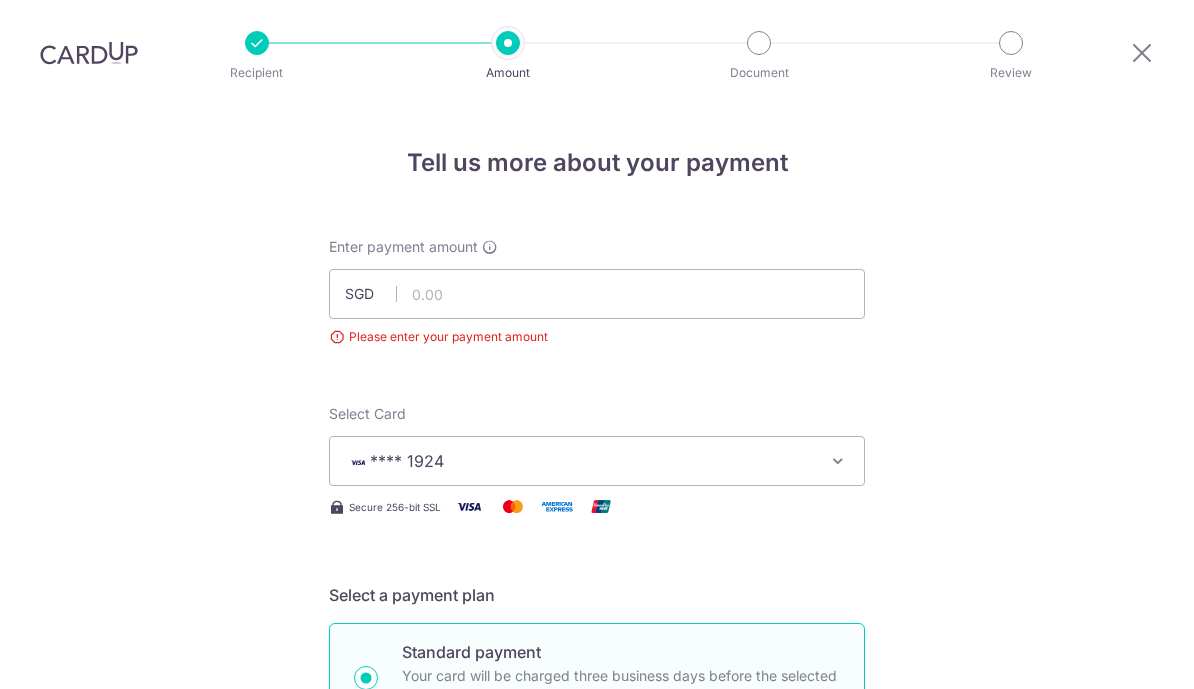 scroll, scrollTop: 25, scrollLeft: 0, axis: vertical 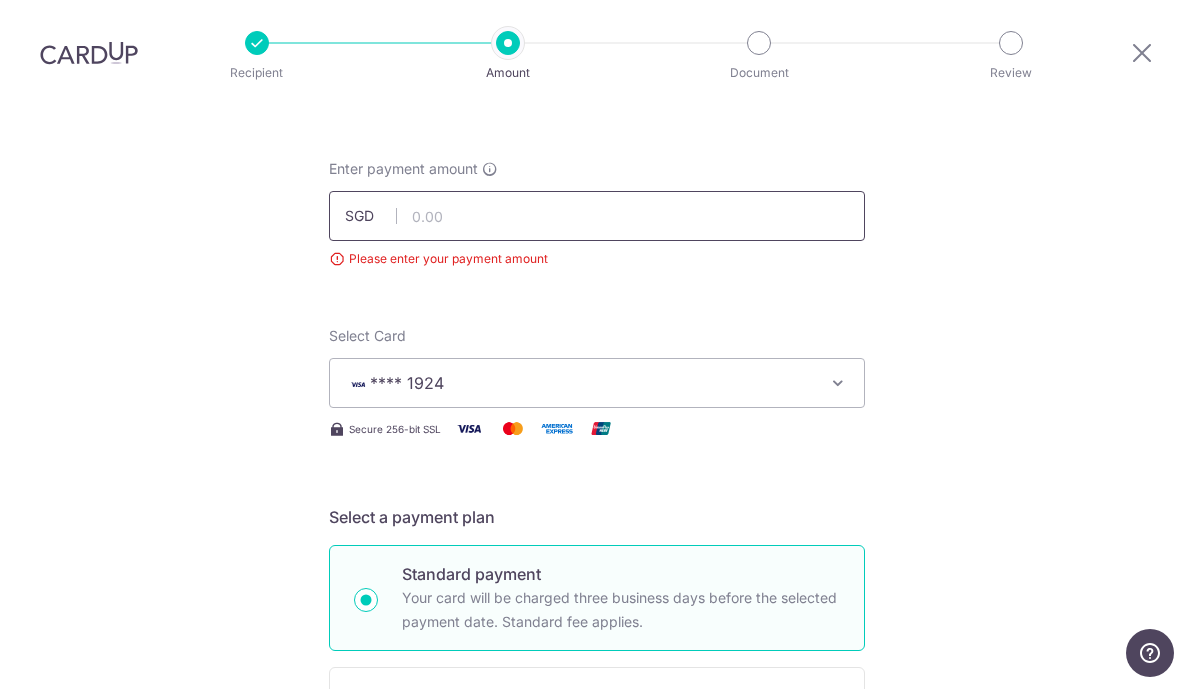 click at bounding box center (597, 216) 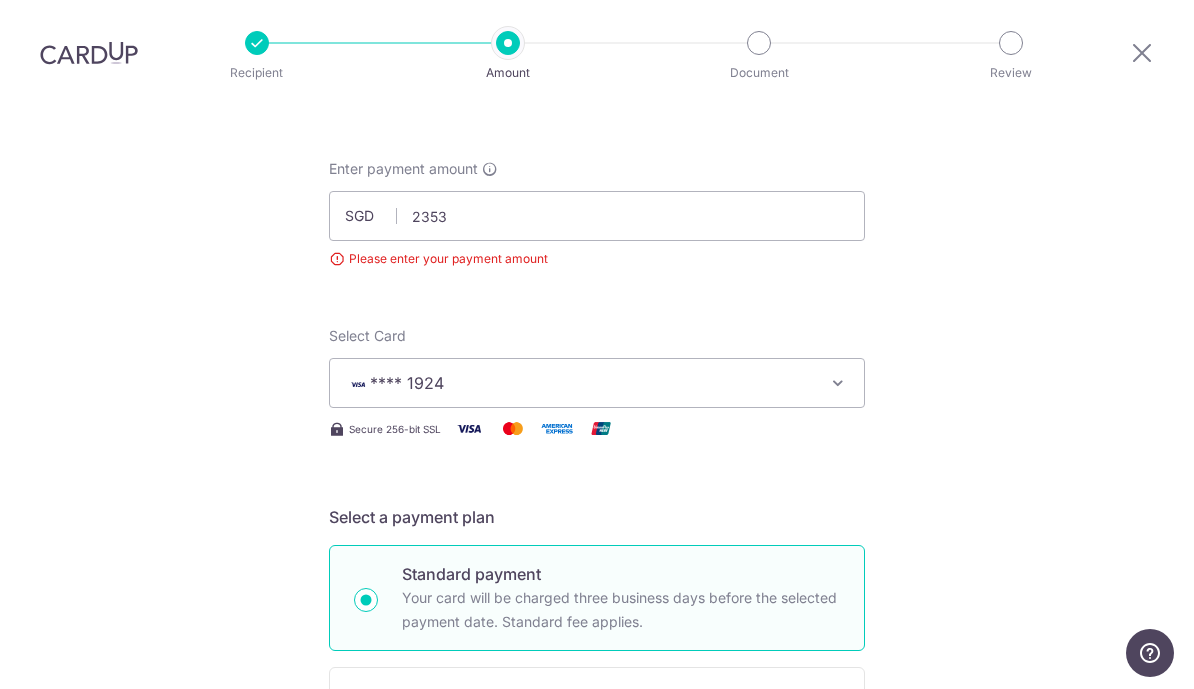 click on "Tell us more about your payment
Enter payment amount
SGD
2353
Please enter your payment amount
Select Card
**** 1924
Add credit card
Your Cards
**** 9581
**** 1924
**** 8195
Secure 256-bit SSL
Text
New card details
Card" at bounding box center [597, 1031] 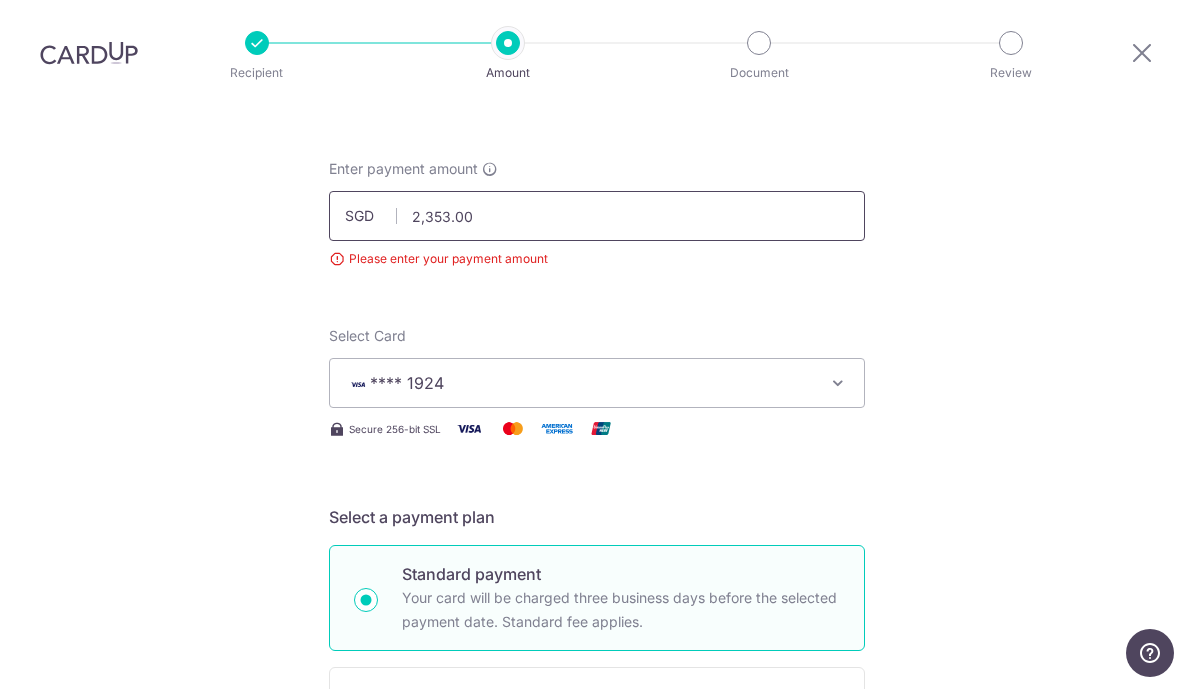 click on "2,353.00" at bounding box center (597, 216) 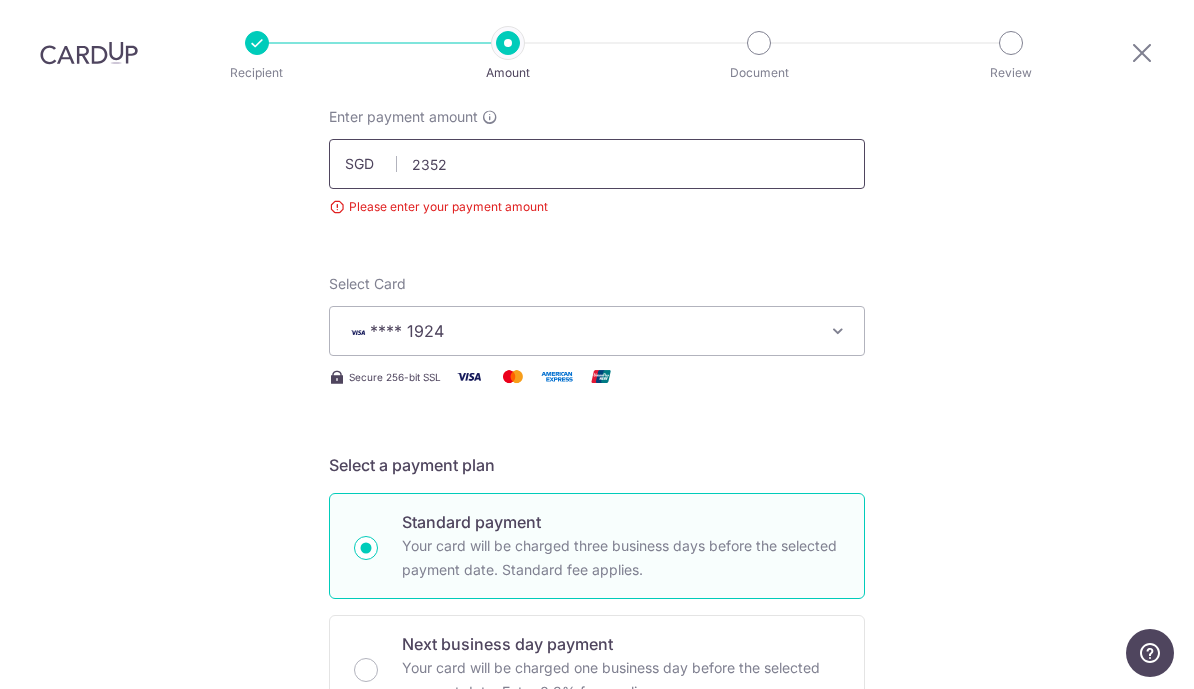 scroll, scrollTop: 38, scrollLeft: 0, axis: vertical 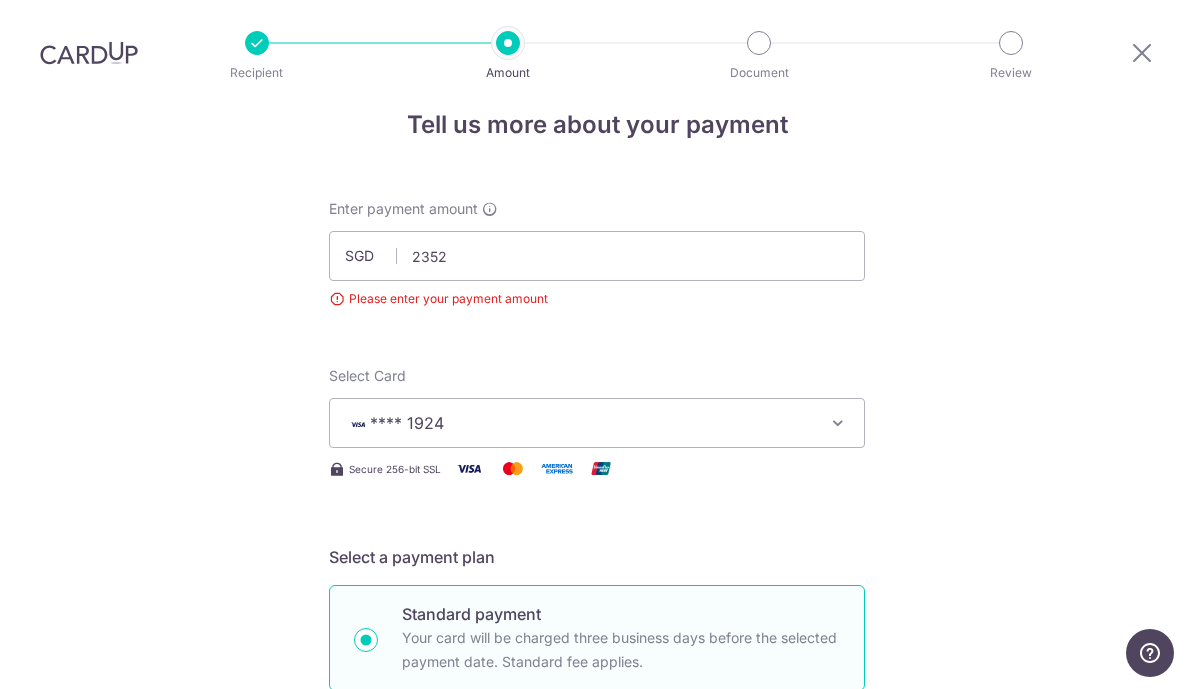 click on "Tell us more about your payment
Enter payment amount
SGD
2352
2353.00
Please enter your payment amount
Select Card
**** 1924
Add credit card
Your Cards
**** 9581
**** 1924
**** 8195
Secure 256-bit SSL
Text
New card details
Card" at bounding box center (597, 1071) 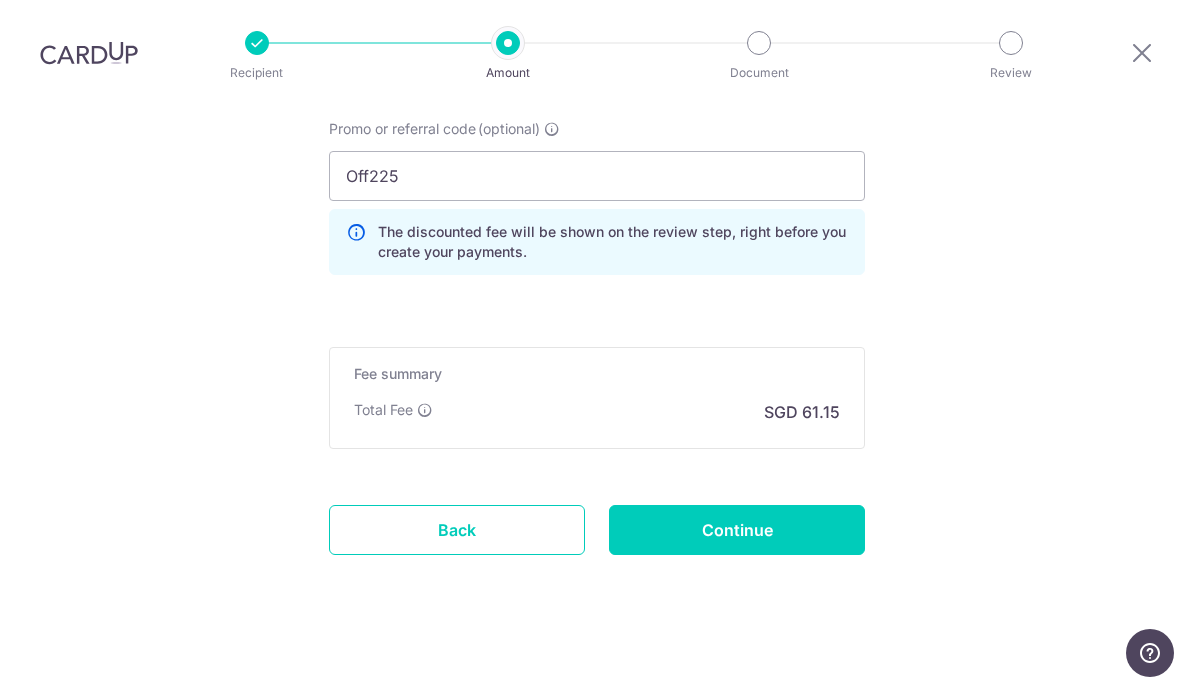 scroll, scrollTop: 1408, scrollLeft: 0, axis: vertical 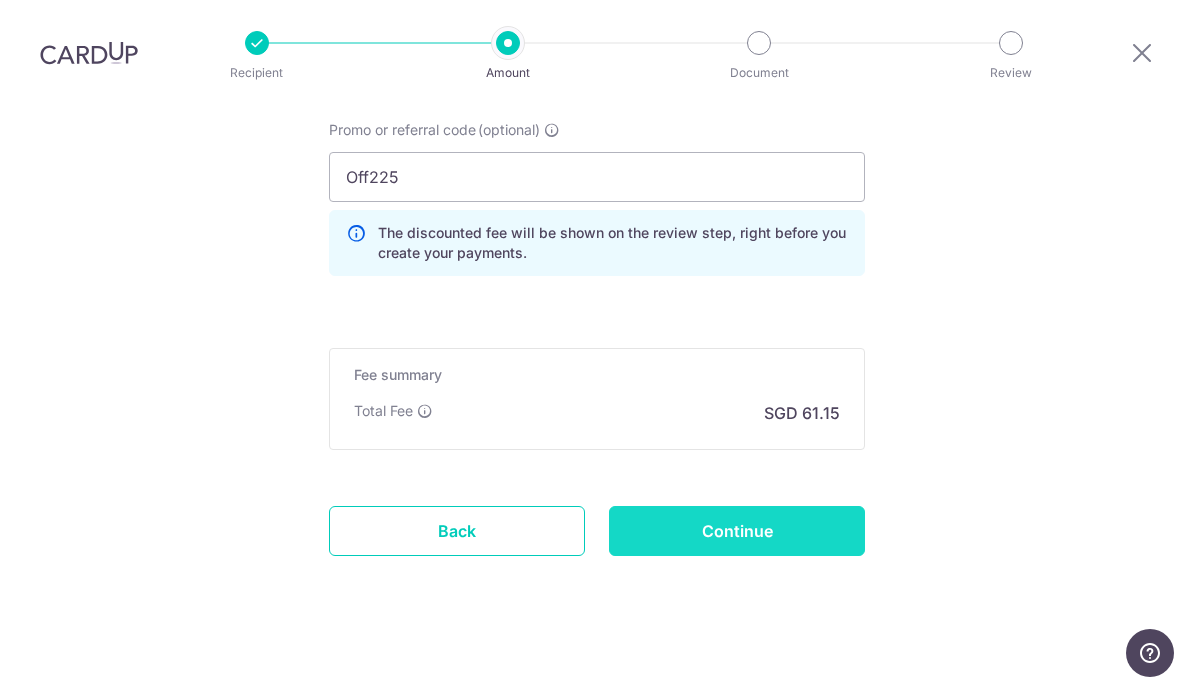 click on "Continue" at bounding box center (737, 531) 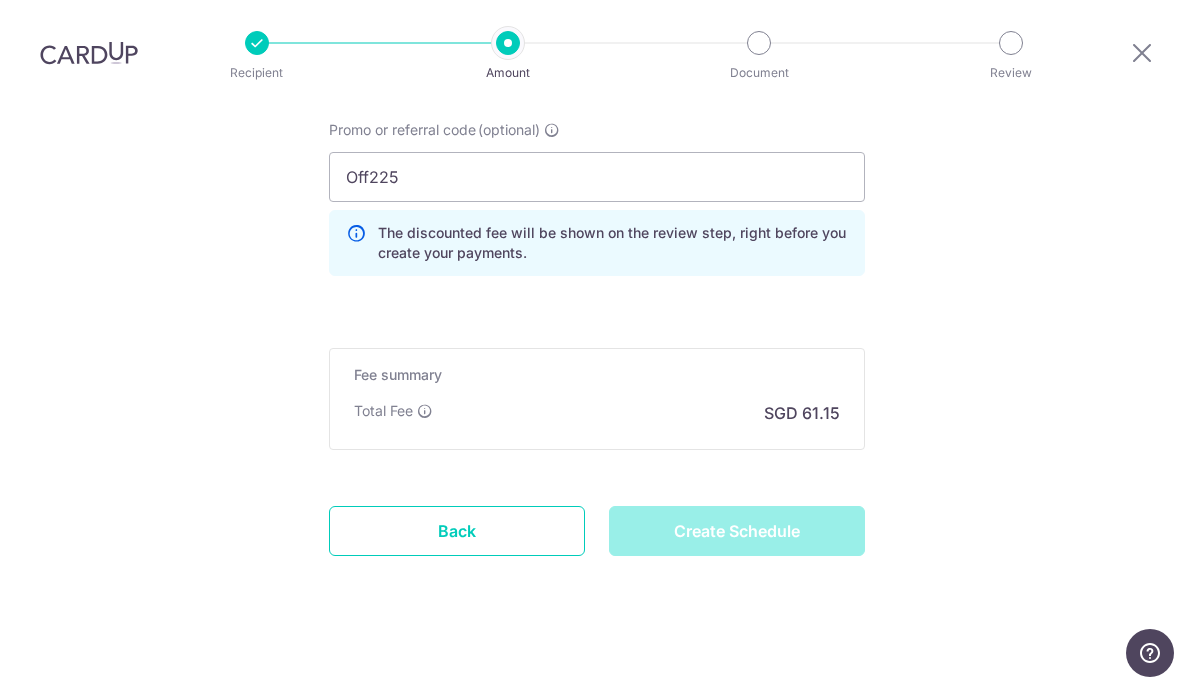 type on "Create Schedule" 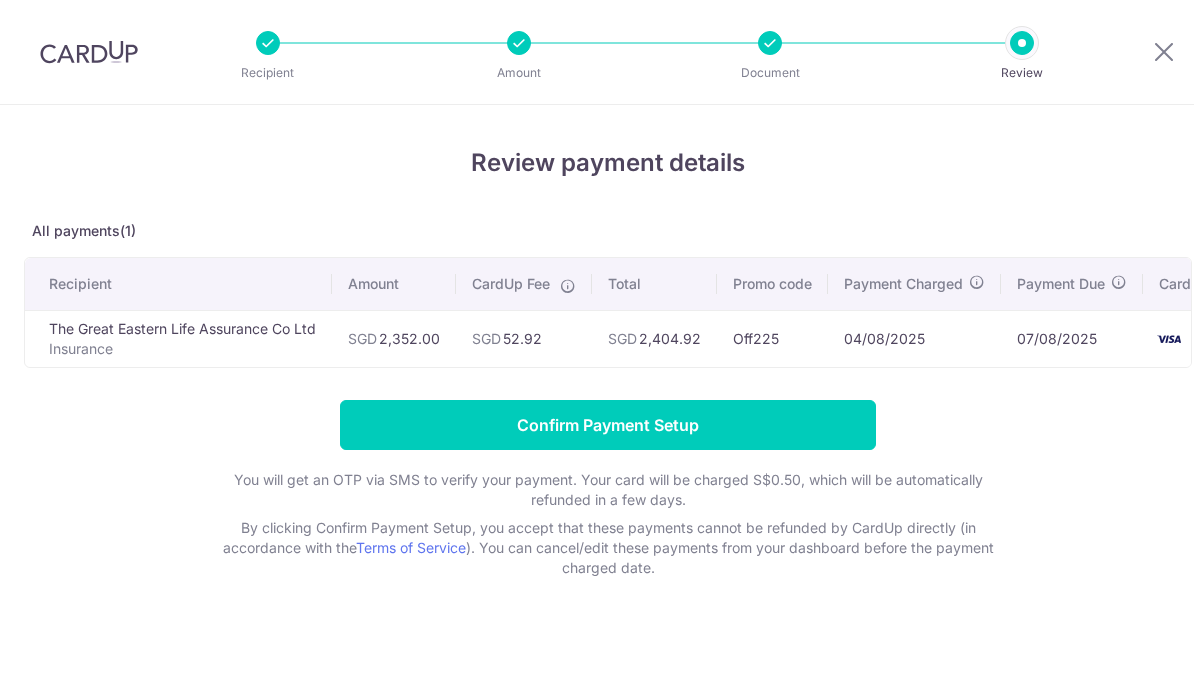 scroll, scrollTop: 0, scrollLeft: 0, axis: both 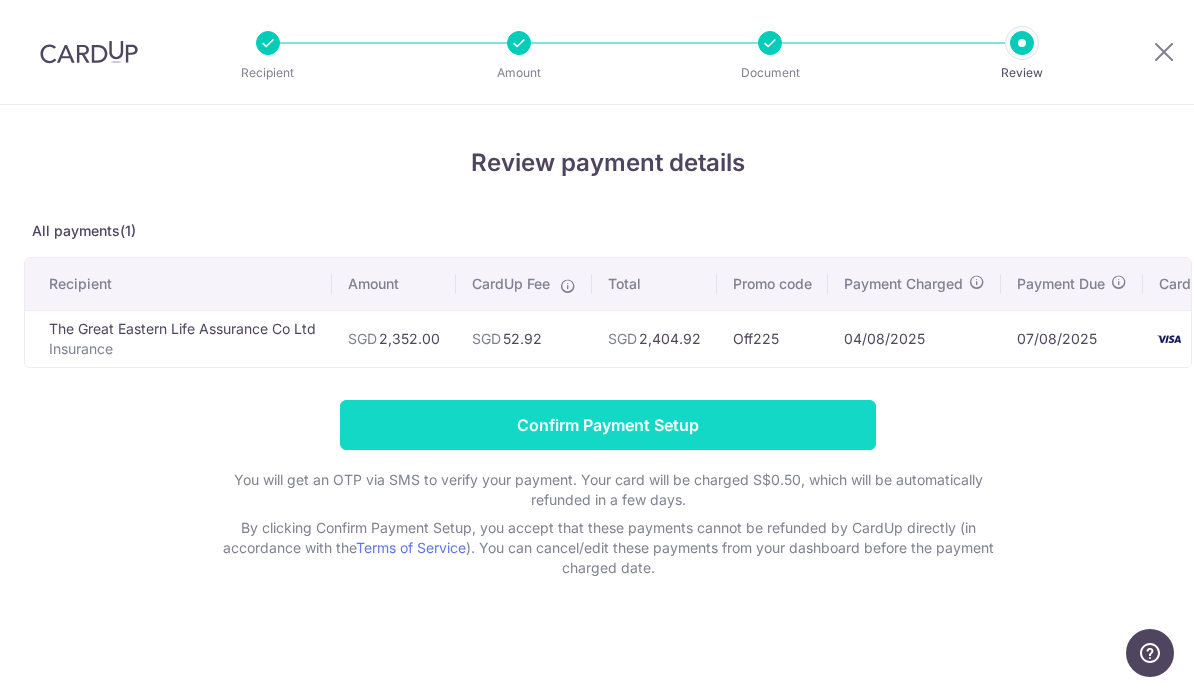 click on "Confirm Payment Setup" at bounding box center [608, 425] 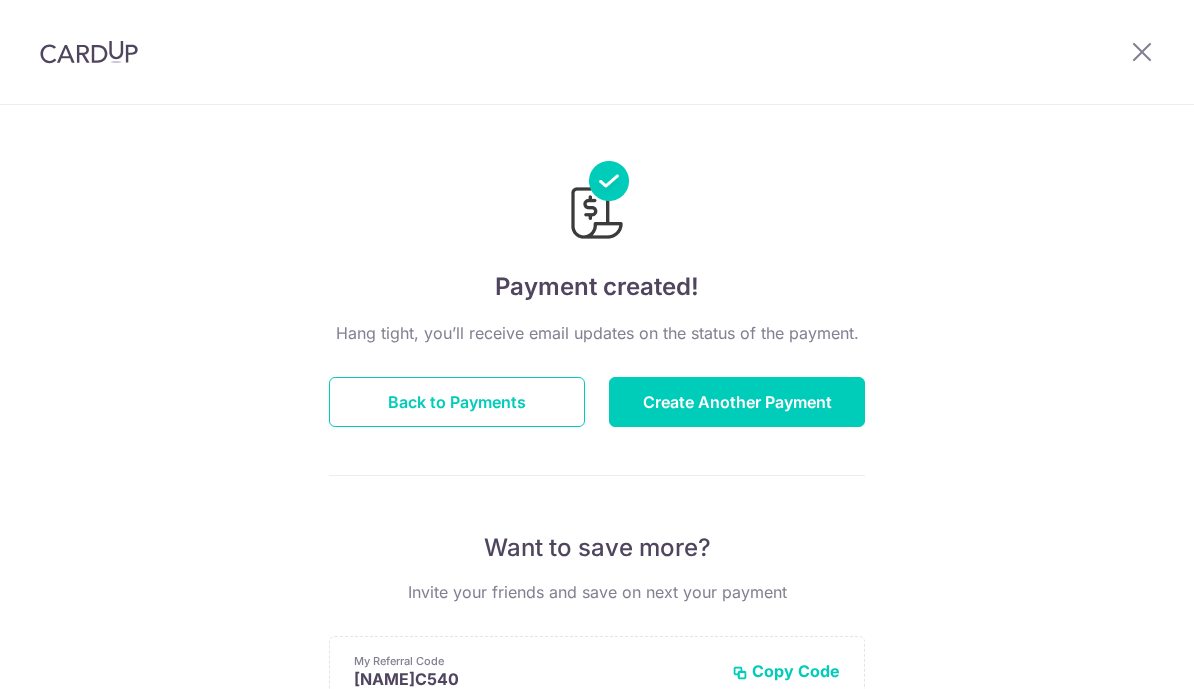 scroll, scrollTop: 0, scrollLeft: 0, axis: both 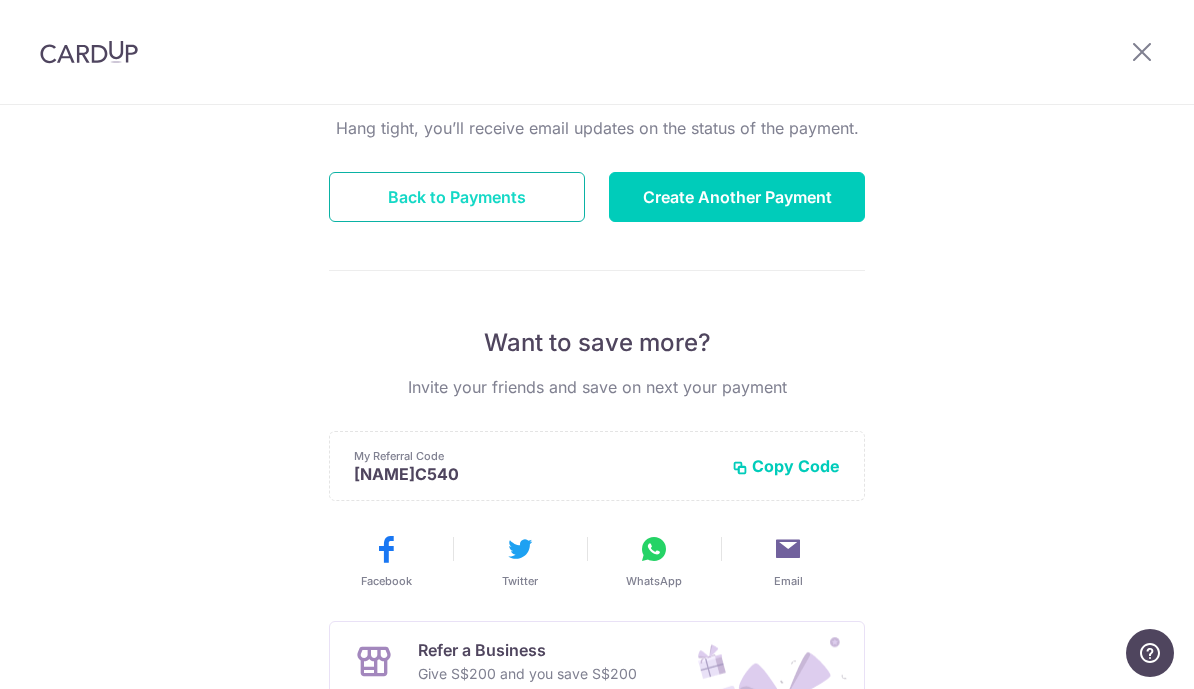 click on "Back to Payments" at bounding box center (457, 197) 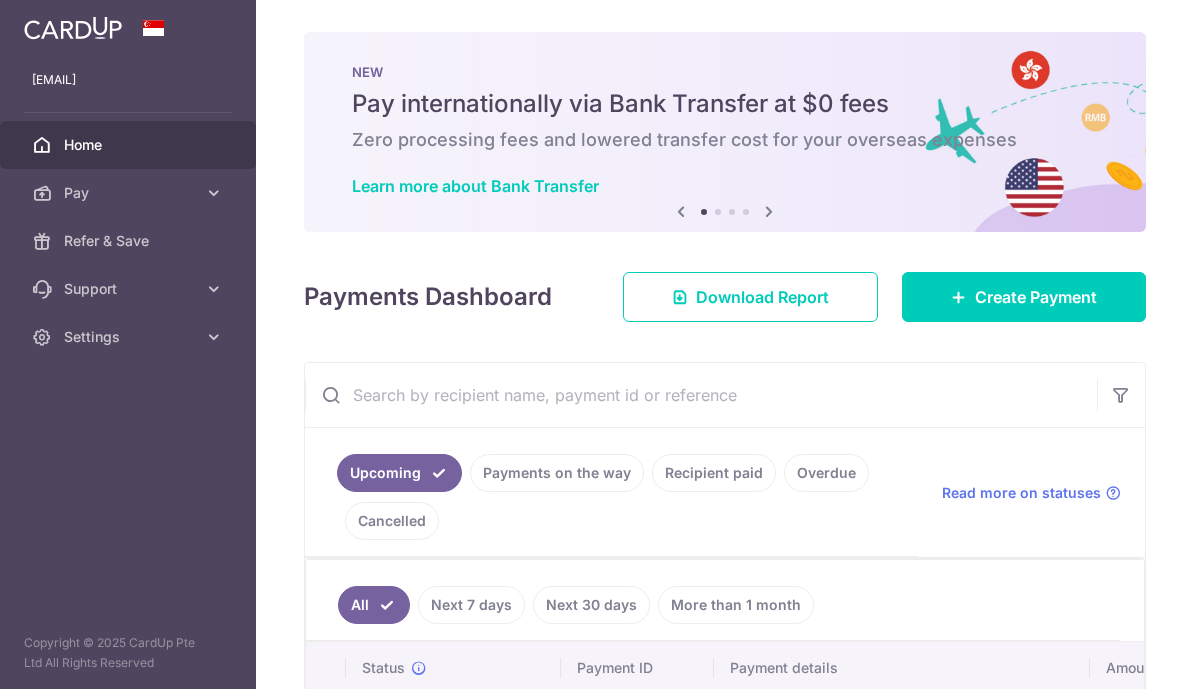 scroll, scrollTop: 0, scrollLeft: 0, axis: both 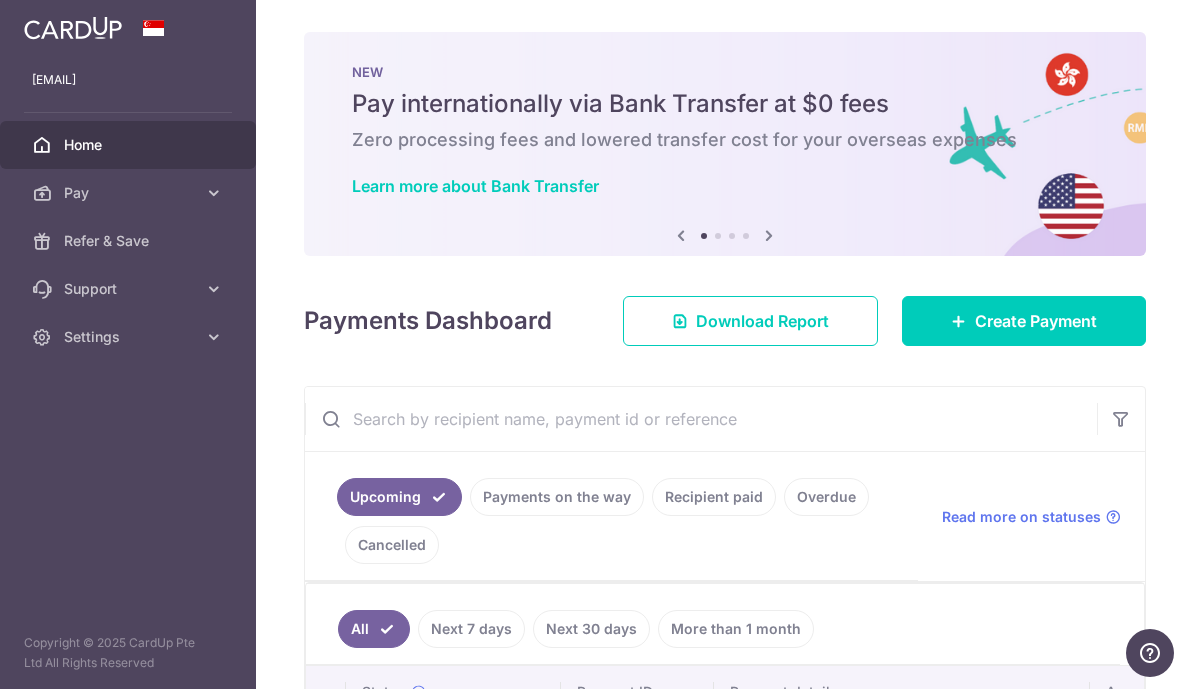 click at bounding box center (0, 0) 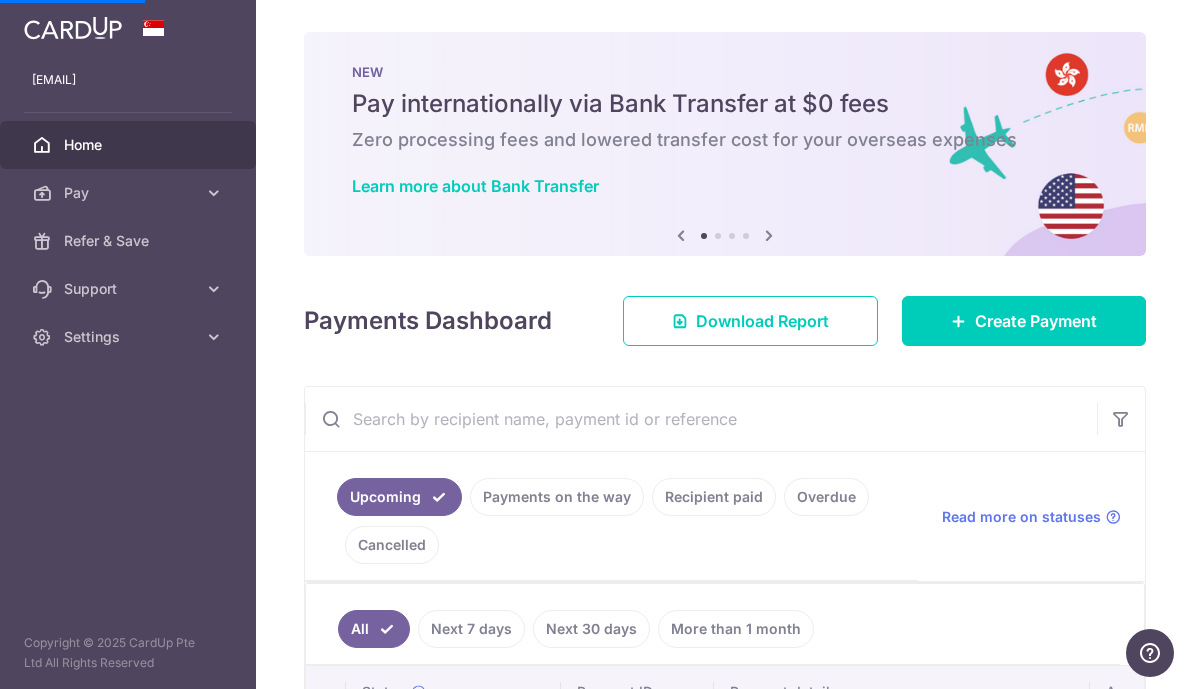 scroll, scrollTop: -14, scrollLeft: 0, axis: vertical 